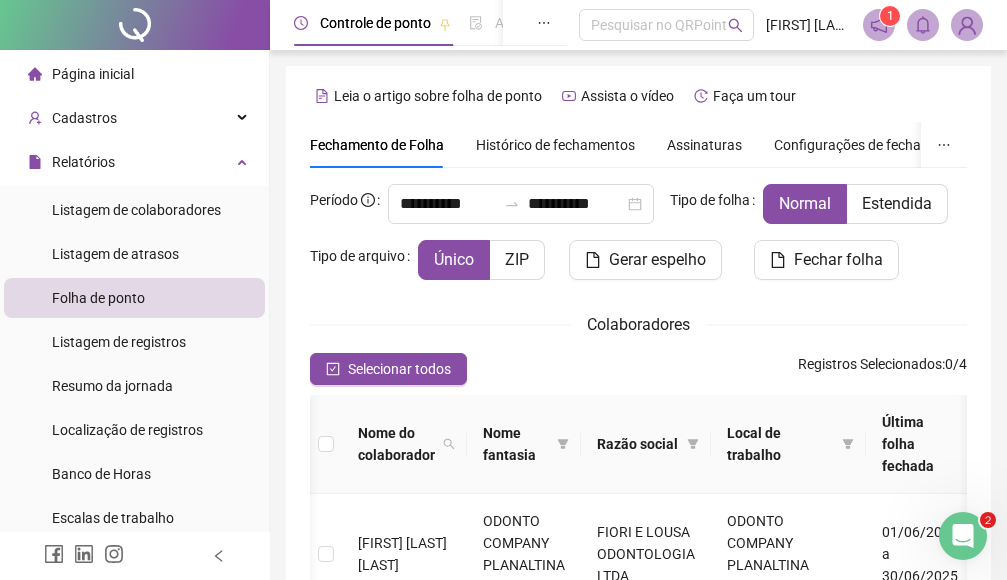 scroll, scrollTop: 227, scrollLeft: 0, axis: vertical 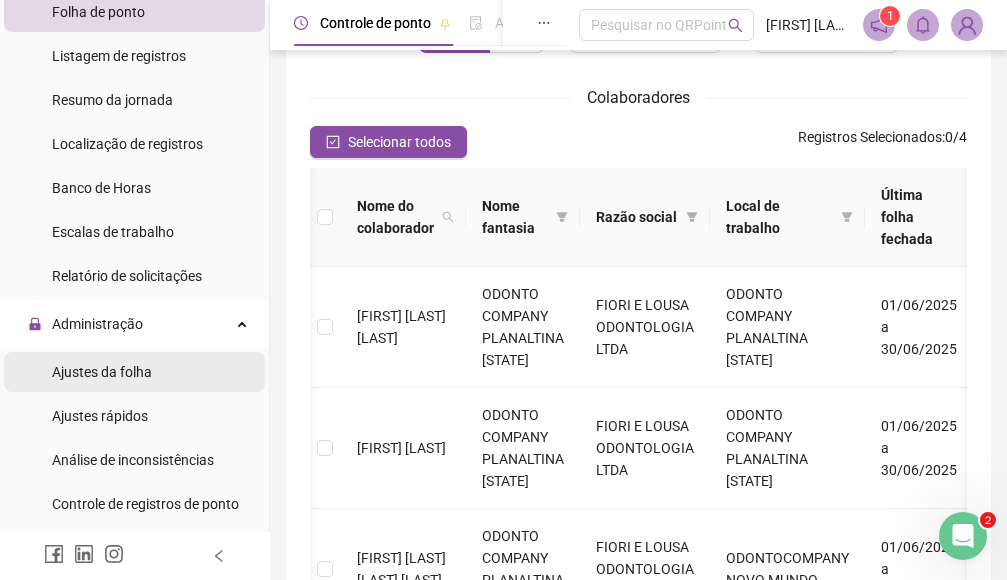 click on "Ajustes da folha" at bounding box center [102, 372] 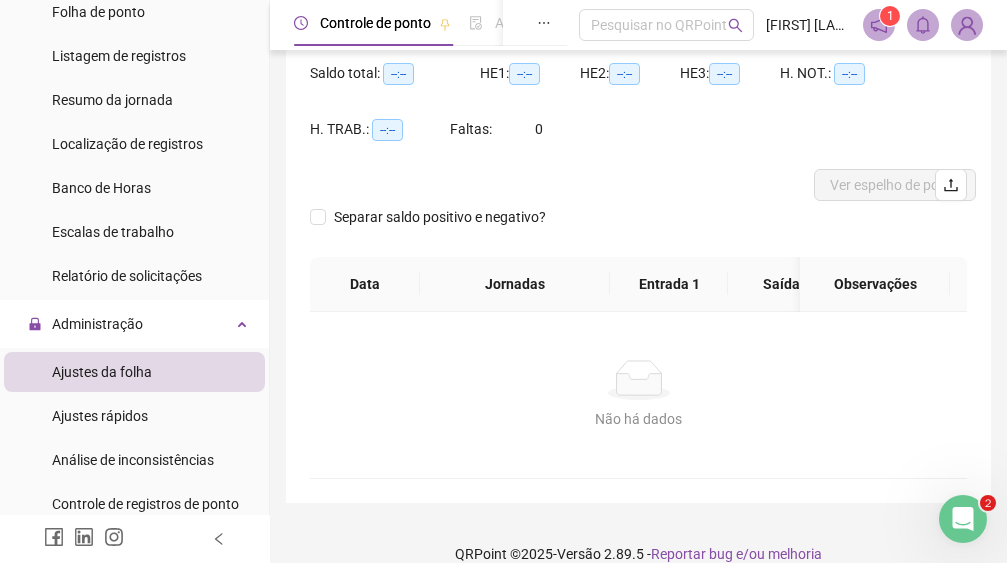 scroll, scrollTop: 64, scrollLeft: 0, axis: vertical 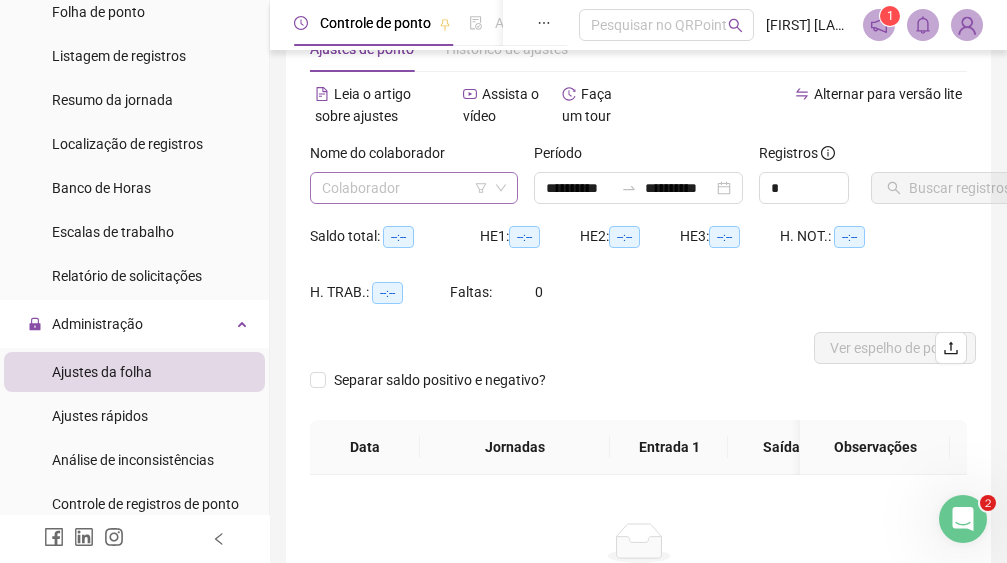click at bounding box center (405, 188) 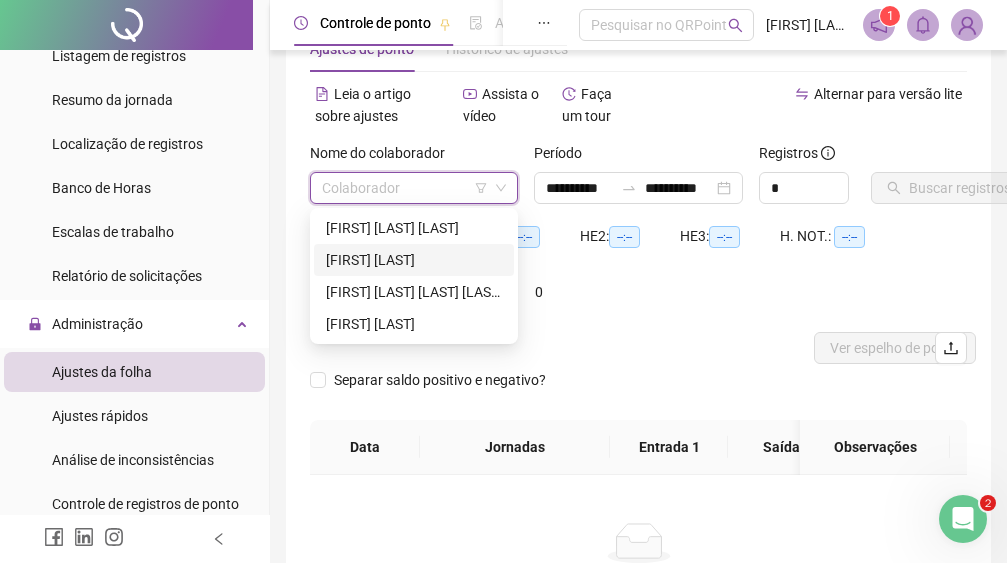 click on "[FIRST] [LAST]" at bounding box center (414, 260) 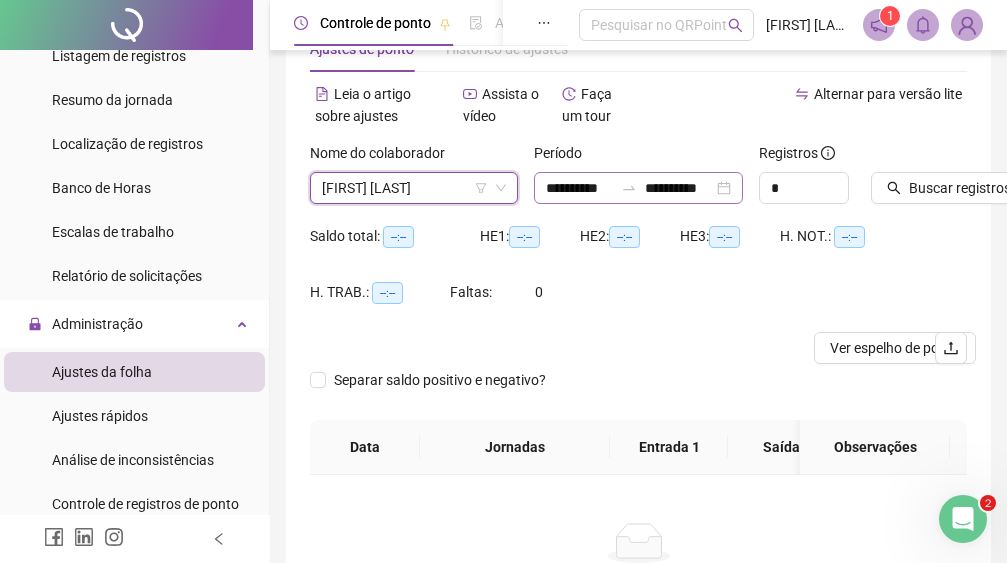 click on "**********" at bounding box center [638, 188] 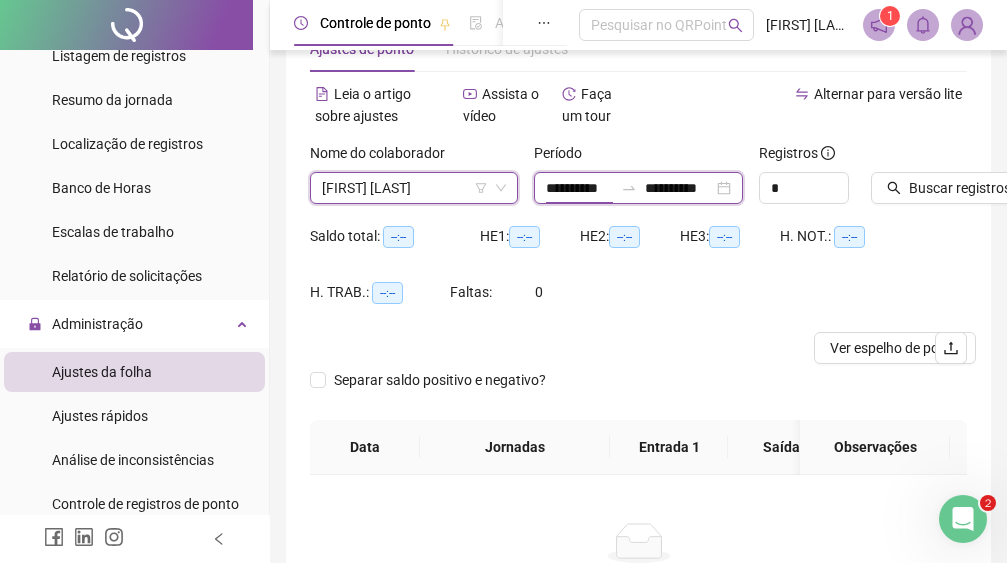scroll, scrollTop: 0, scrollLeft: 4, axis: horizontal 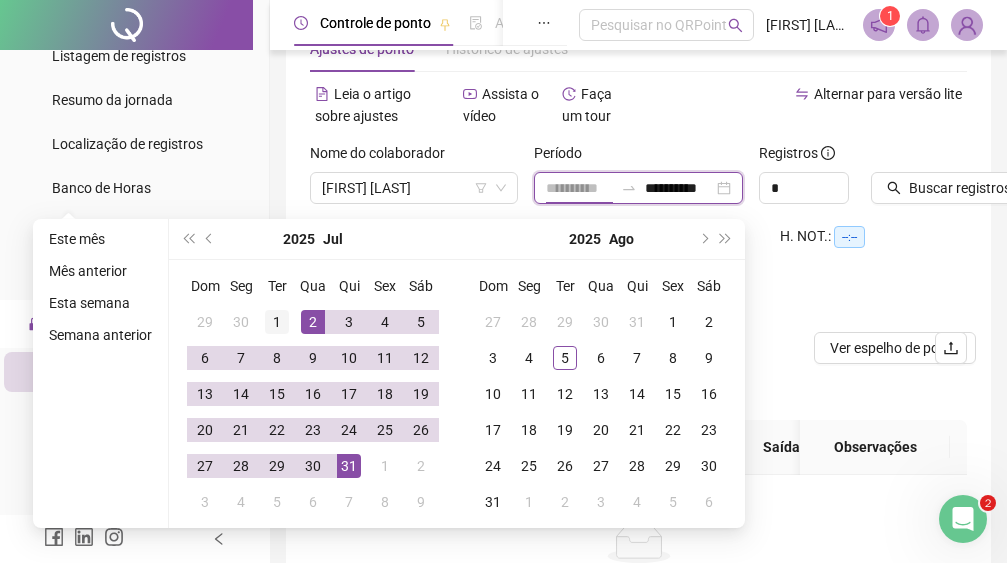type on "**********" 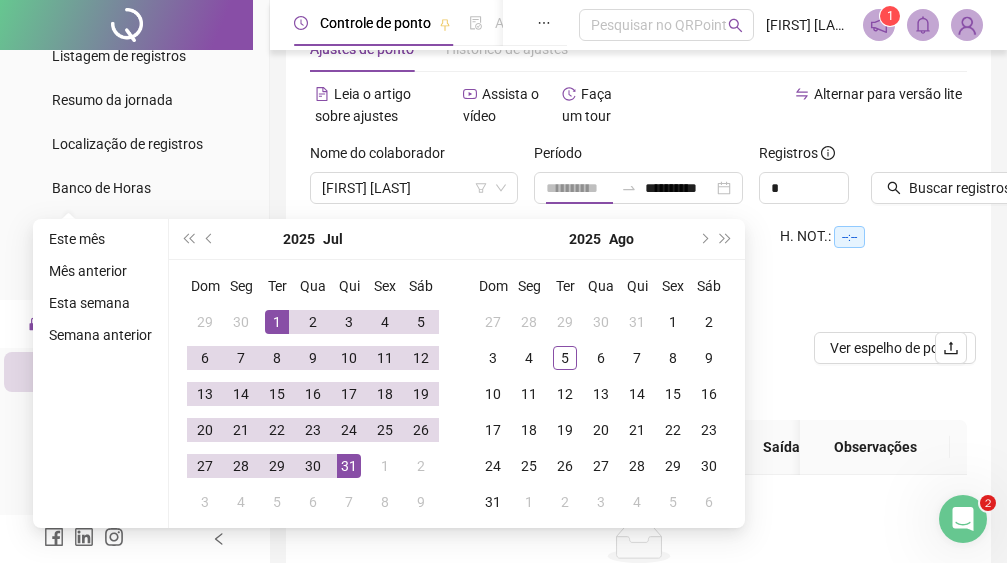 click on "1" at bounding box center (277, 322) 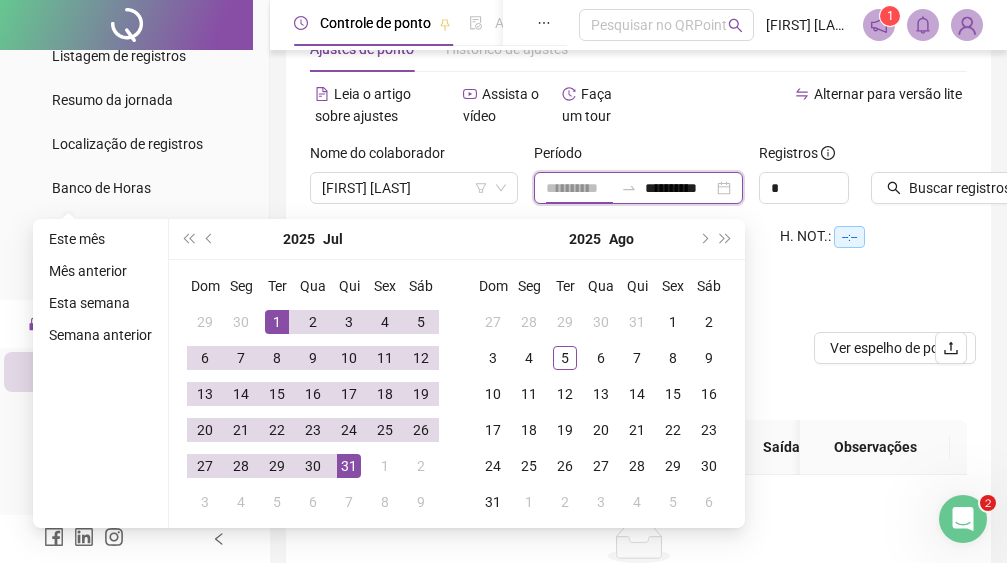 scroll, scrollTop: 0, scrollLeft: 0, axis: both 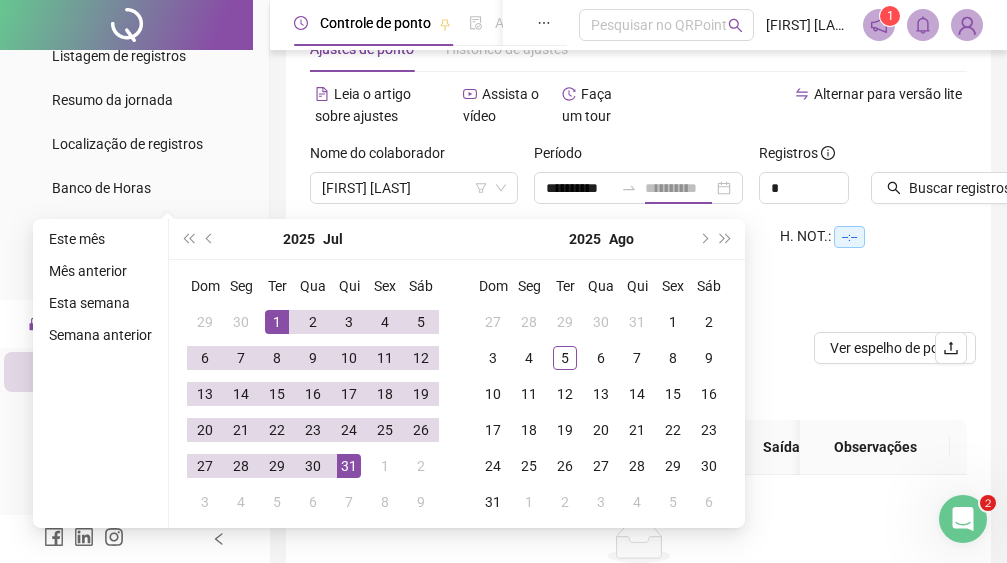 click on "1" at bounding box center (277, 322) 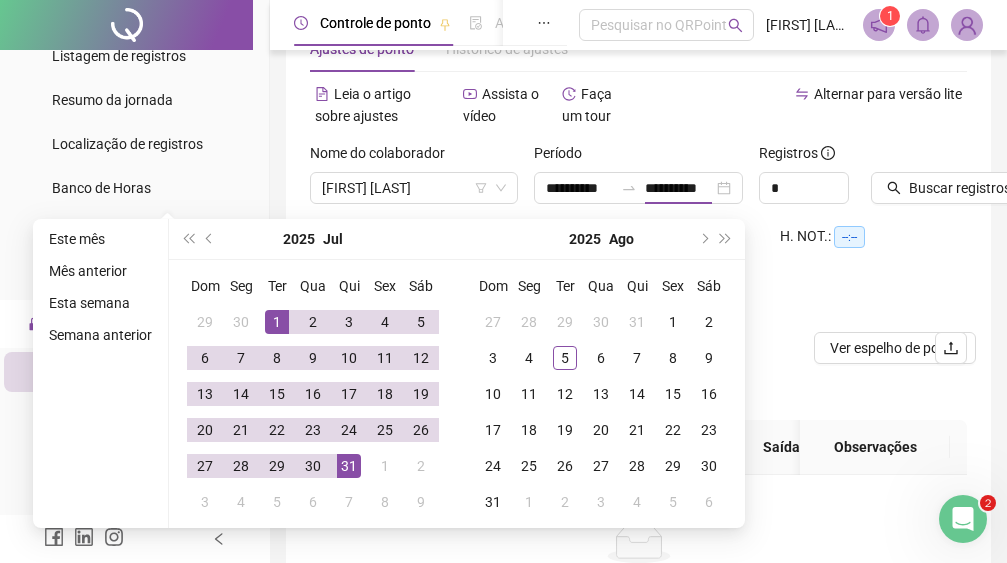 type on "**********" 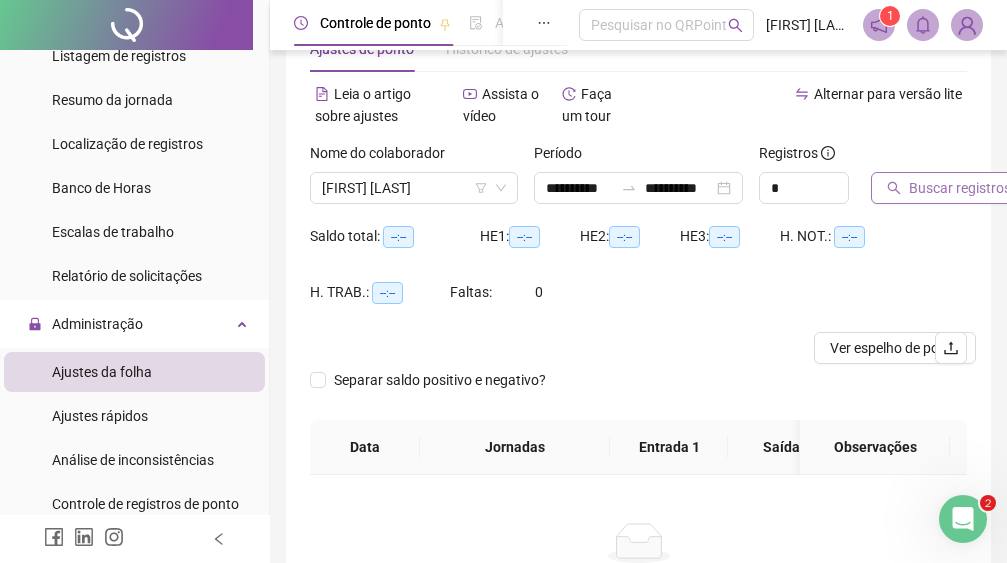 click on "Buscar registros" at bounding box center [960, 188] 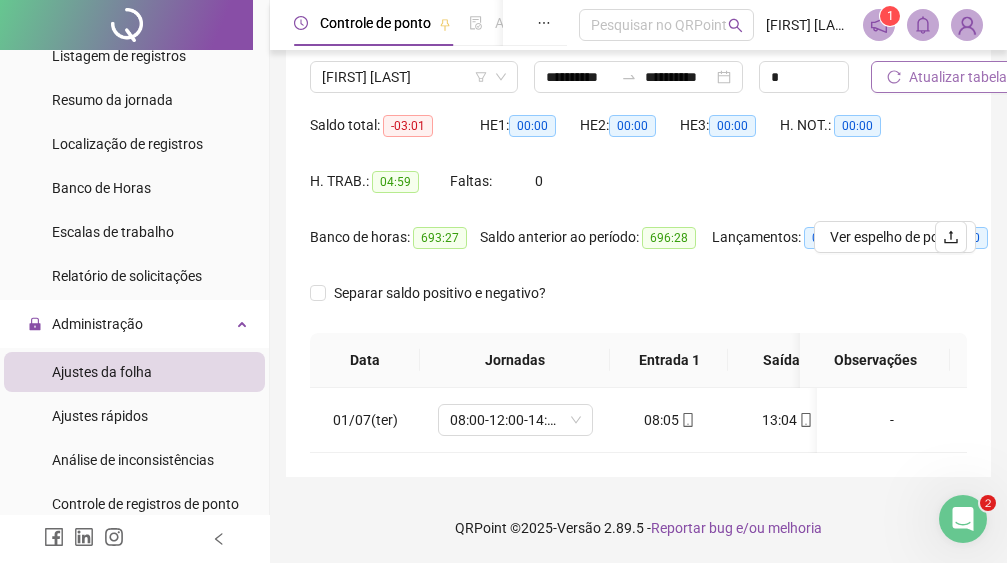scroll, scrollTop: 192, scrollLeft: 0, axis: vertical 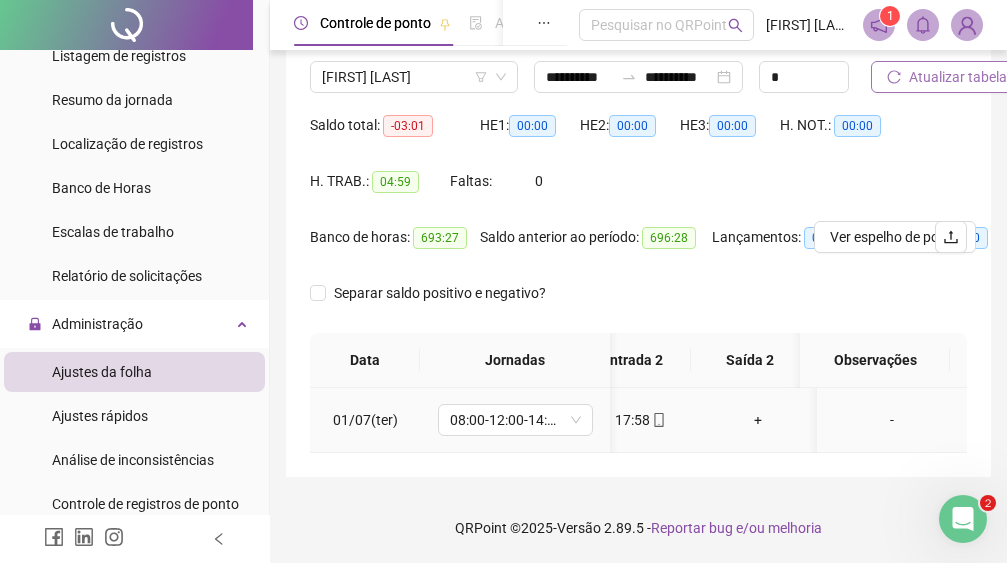 click on "+" at bounding box center (758, 420) 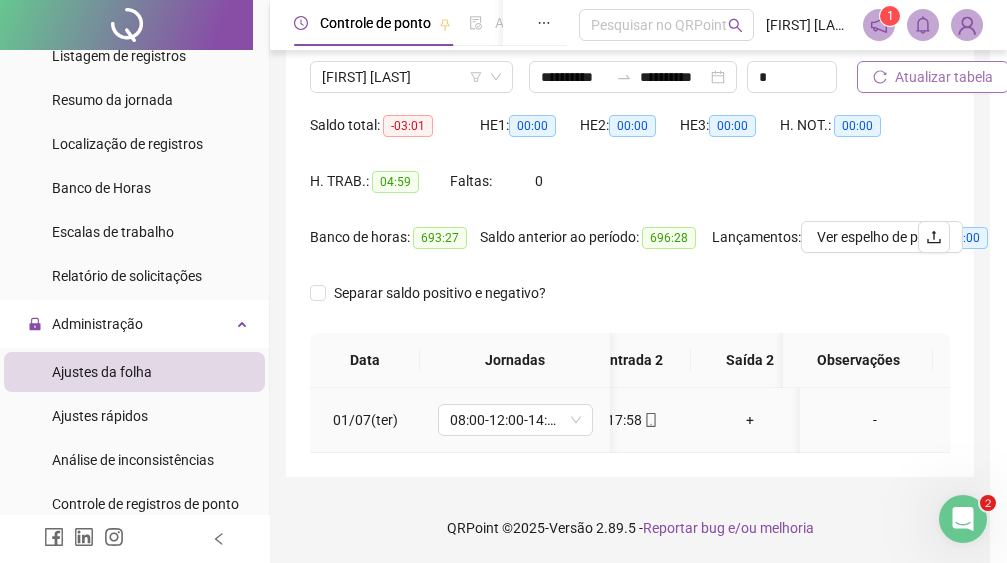 scroll, scrollTop: 175, scrollLeft: 0, axis: vertical 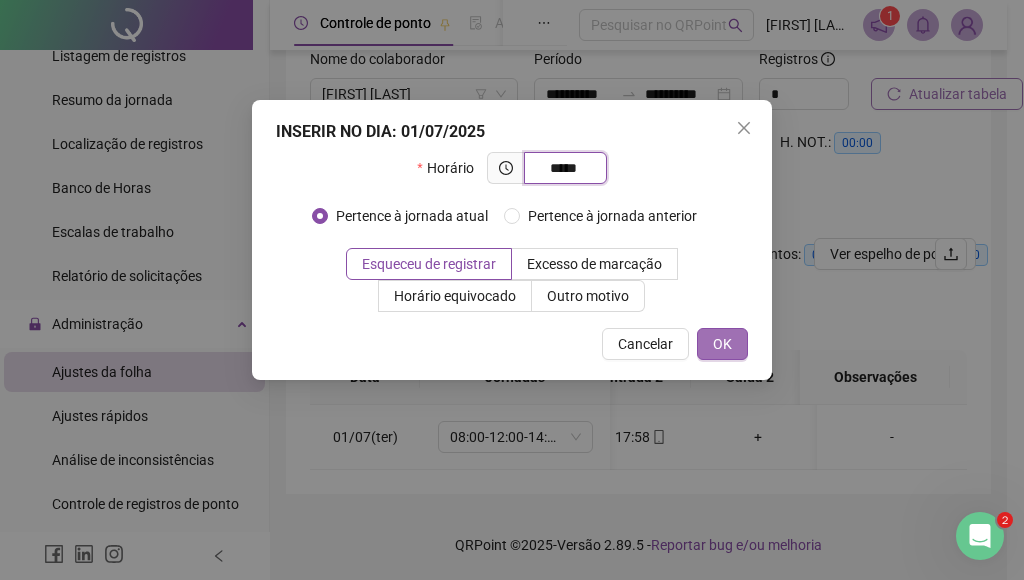 type on "*****" 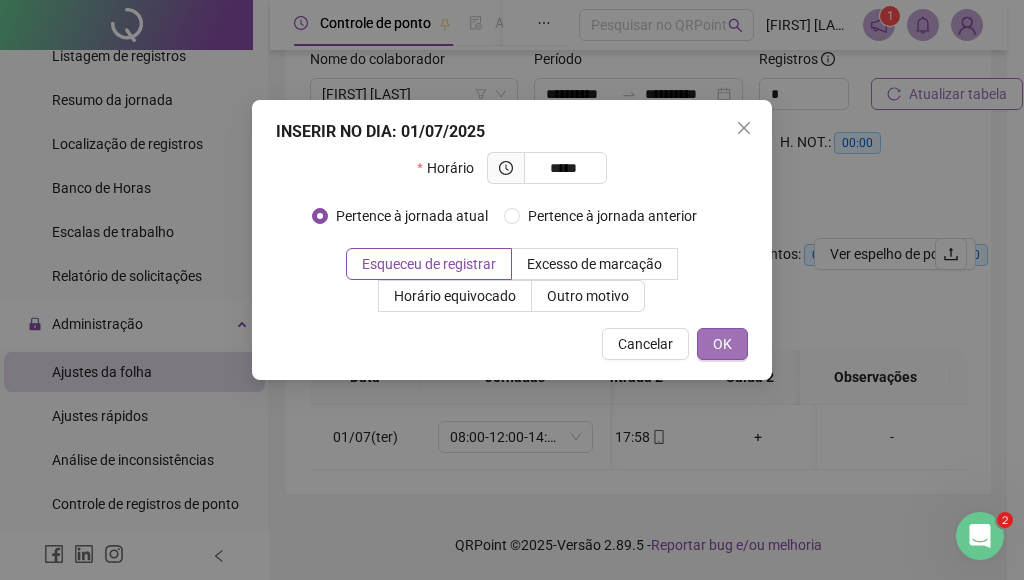 click on "OK" at bounding box center [722, 344] 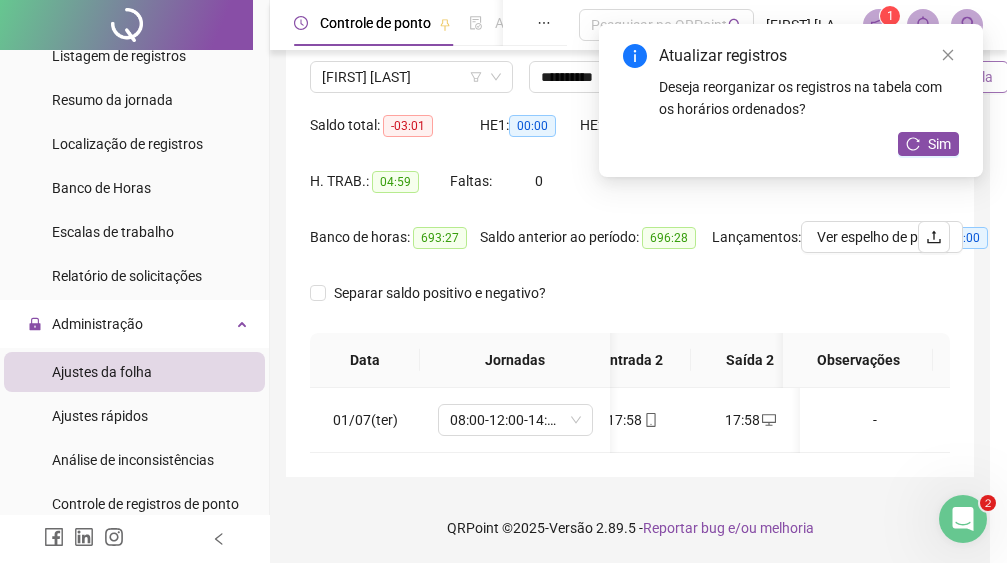 scroll, scrollTop: 0, scrollLeft: 265, axis: horizontal 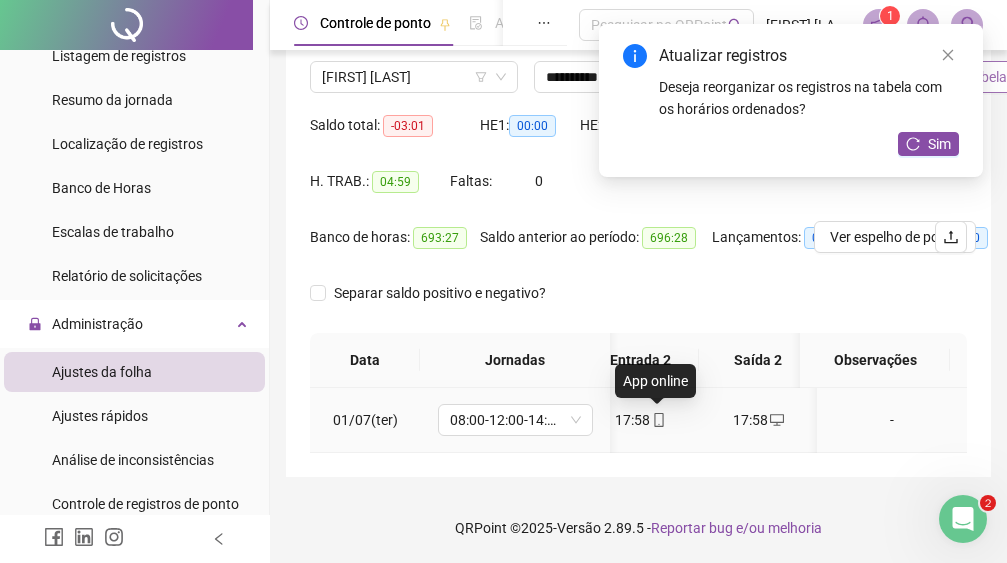 click 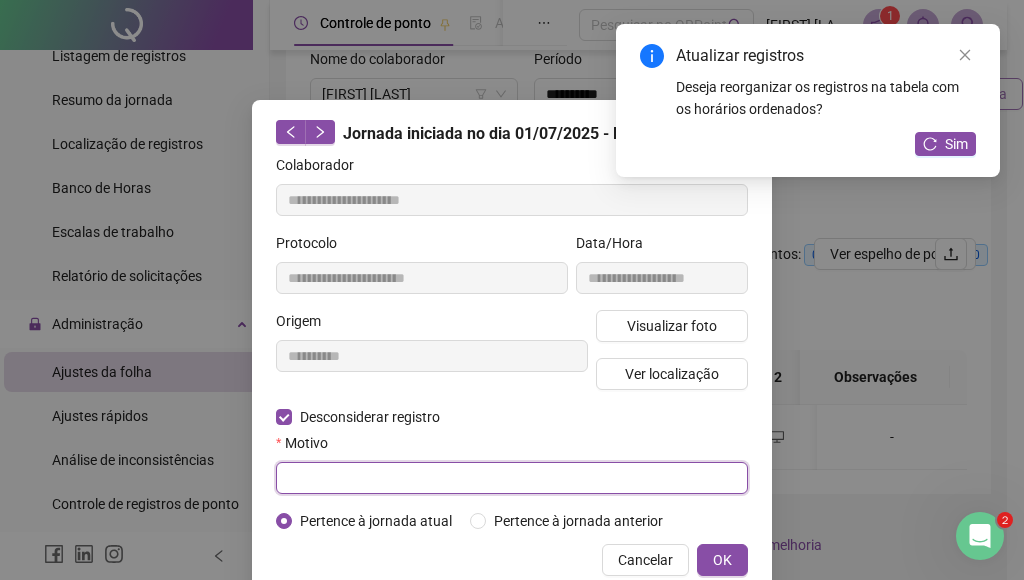 click at bounding box center [512, 478] 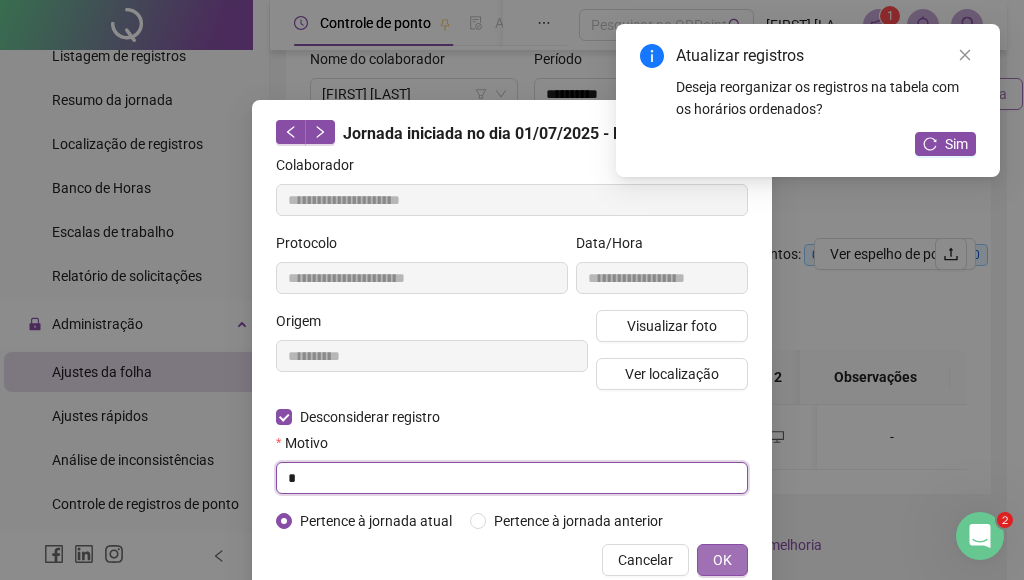 type on "*" 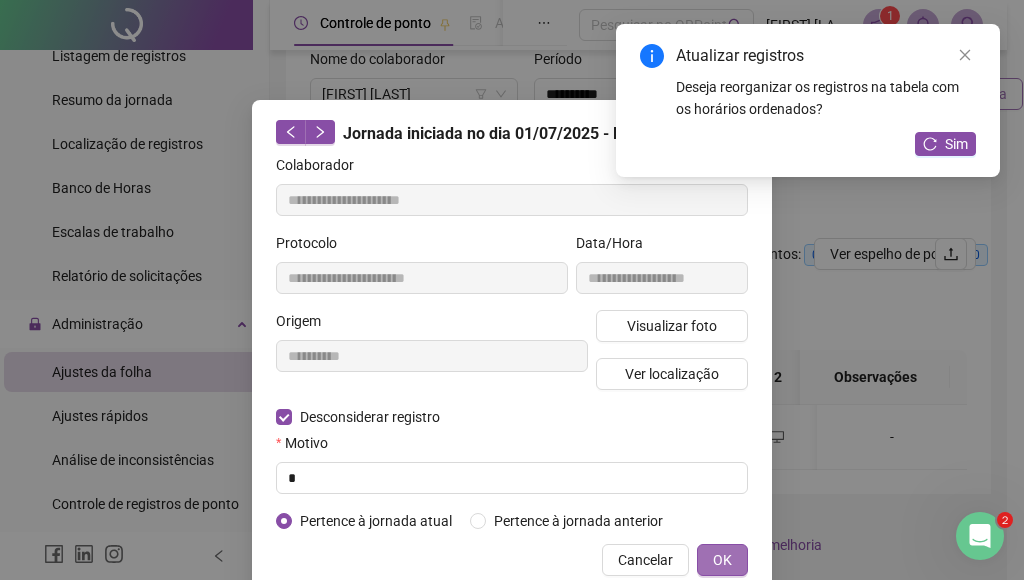 click on "OK" at bounding box center [722, 560] 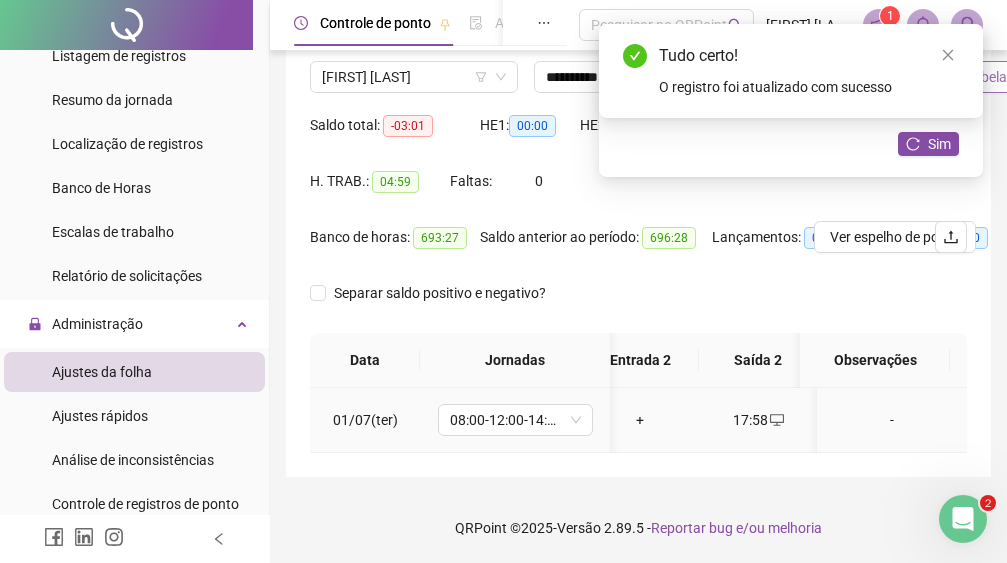 click on "+" at bounding box center [640, 420] 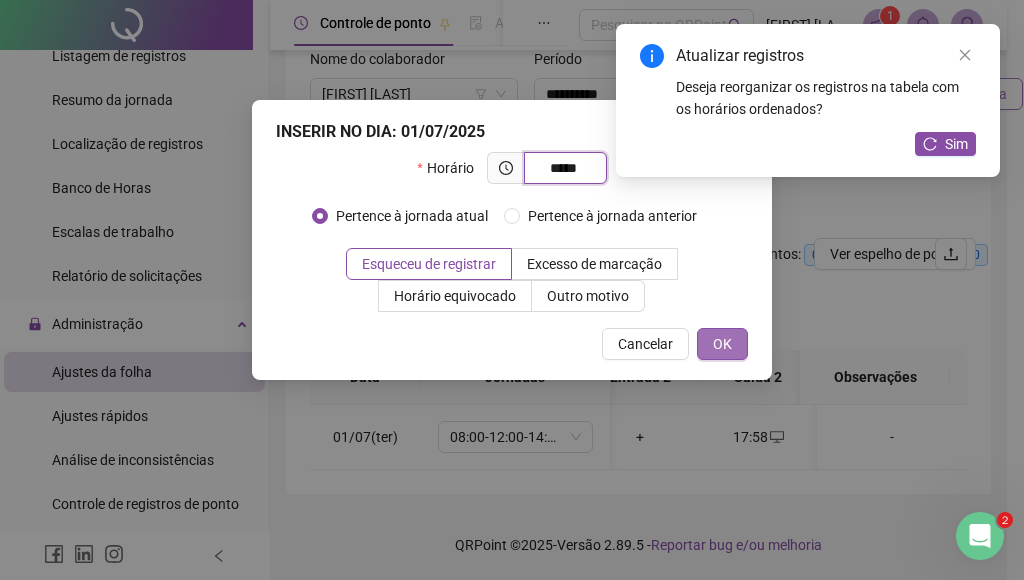 type on "*****" 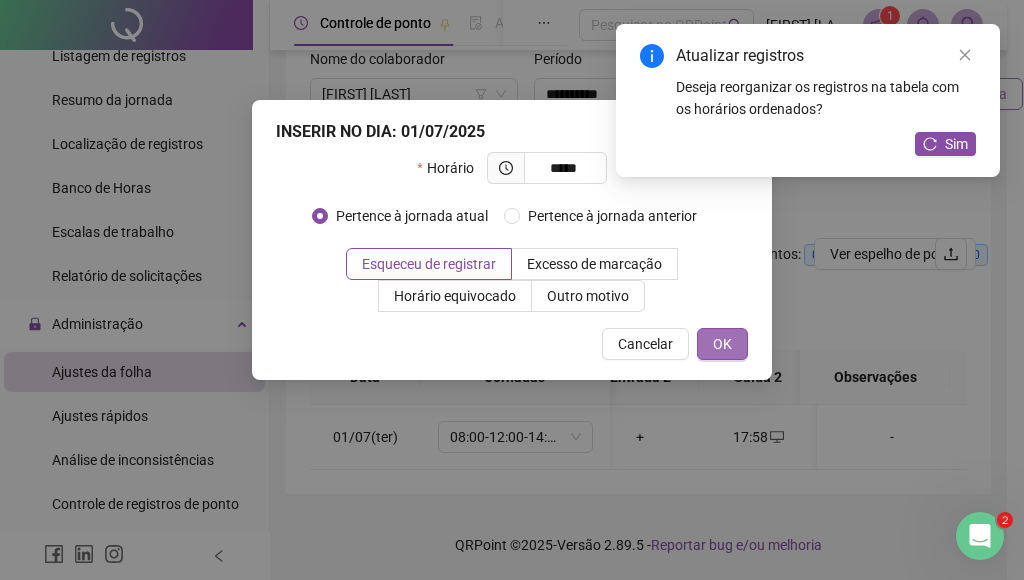 click on "OK" at bounding box center [722, 344] 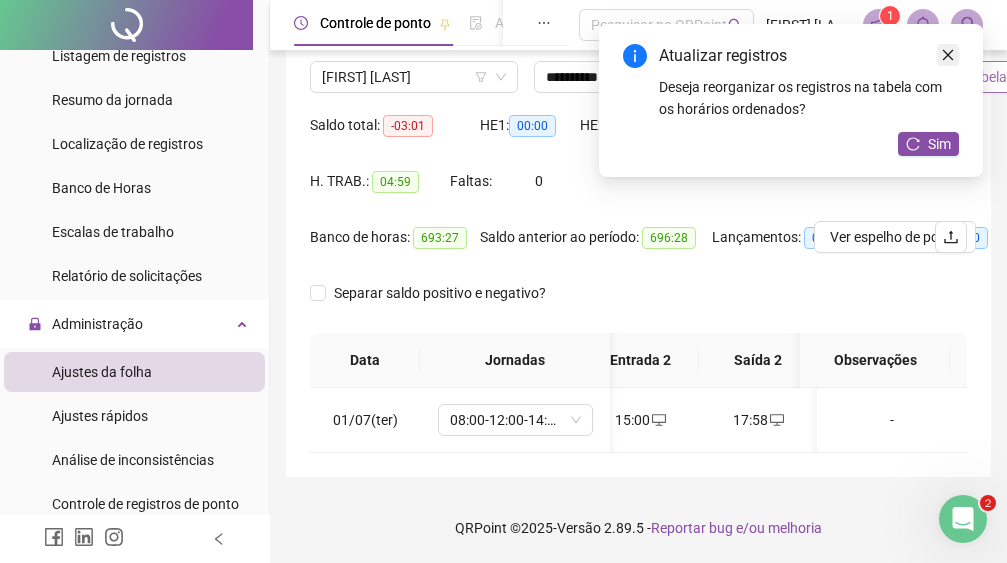 click 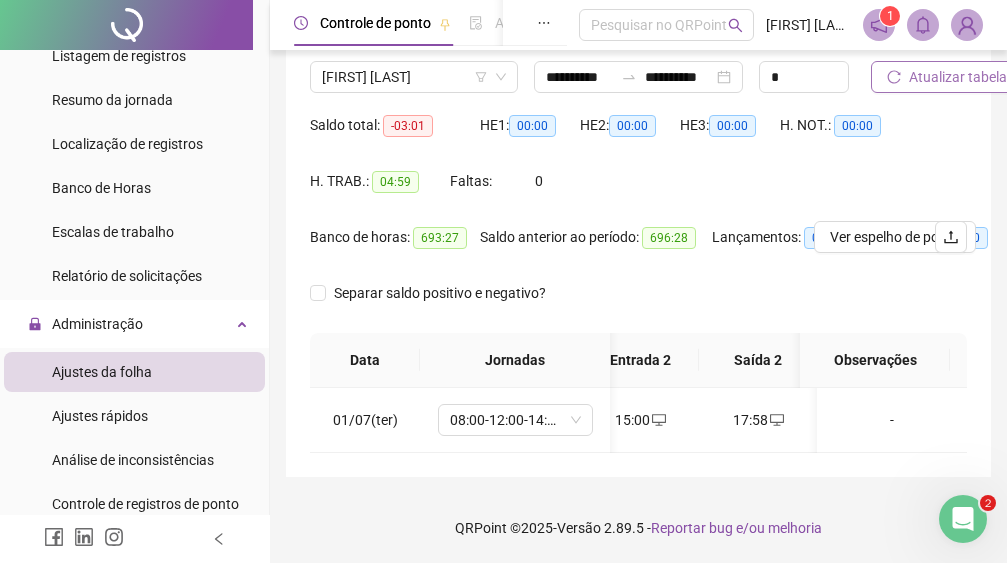 click on "Atualizar tabela" at bounding box center (958, 77) 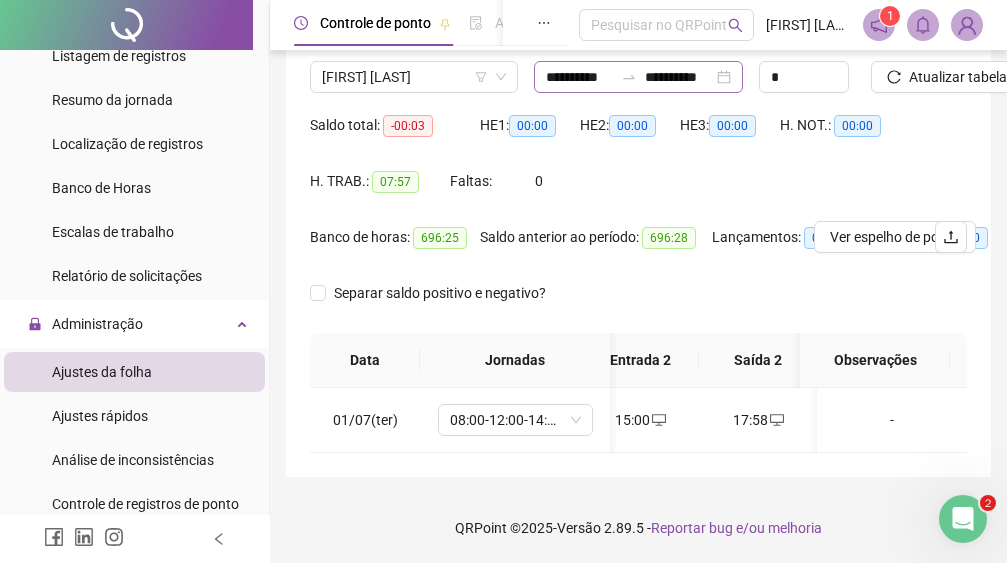 click on "**********" at bounding box center (638, 77) 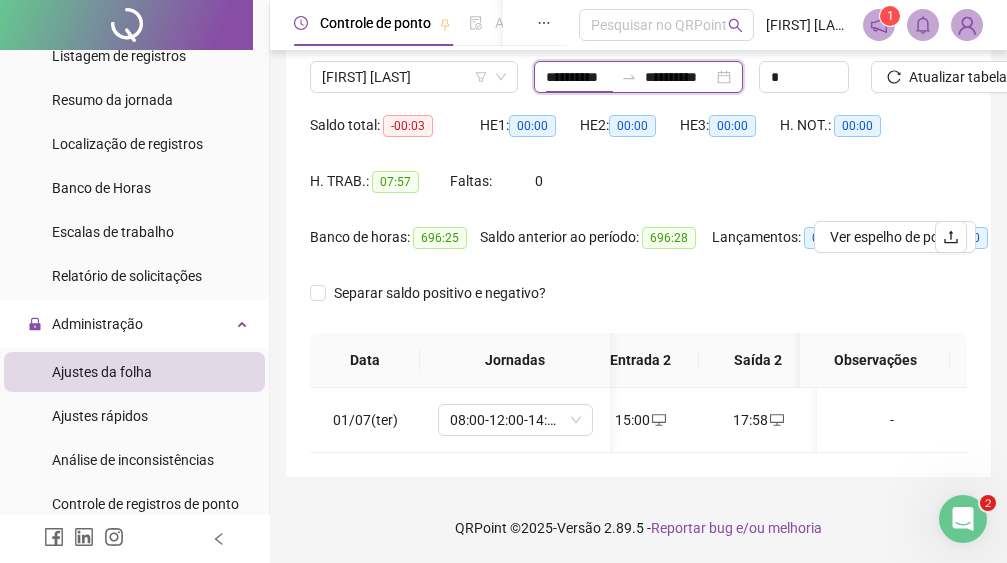 scroll, scrollTop: 0, scrollLeft: 4, axis: horizontal 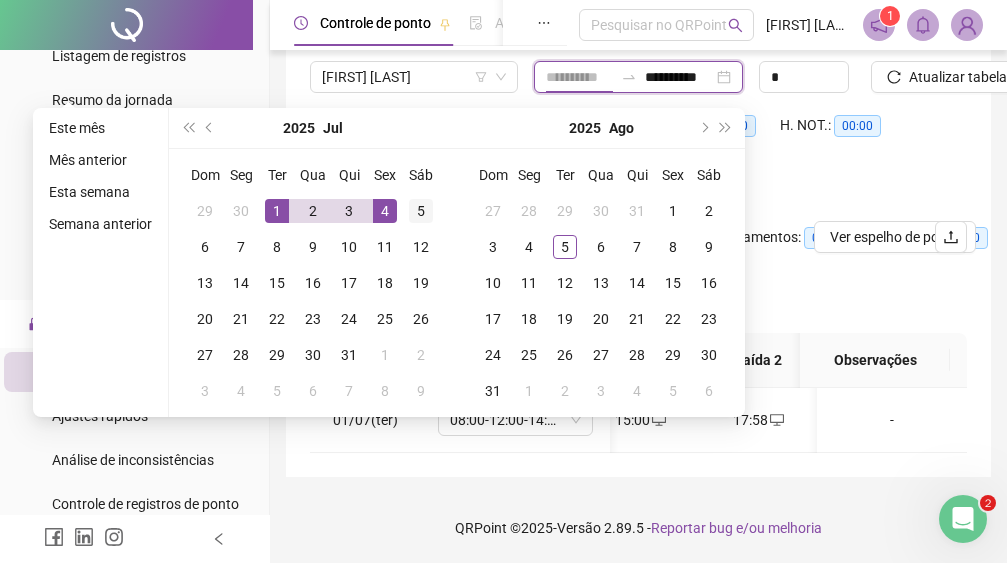 type on "**********" 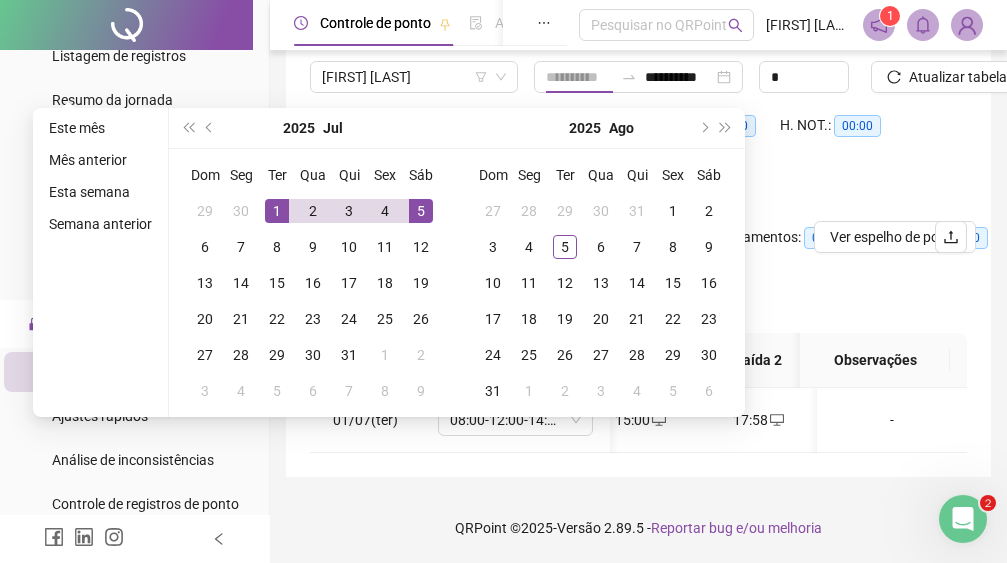 click on "5" at bounding box center [421, 211] 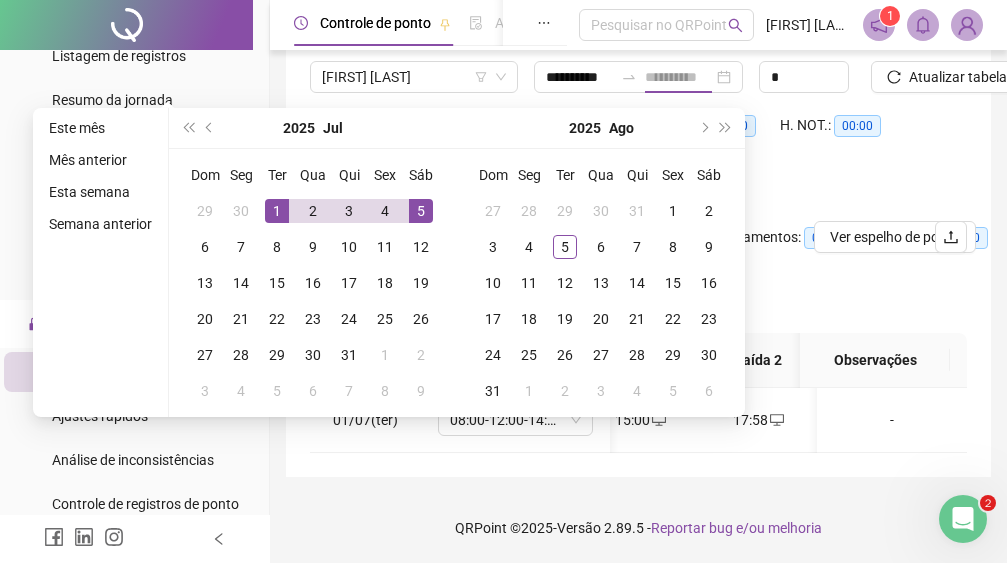 click on "5" at bounding box center [421, 211] 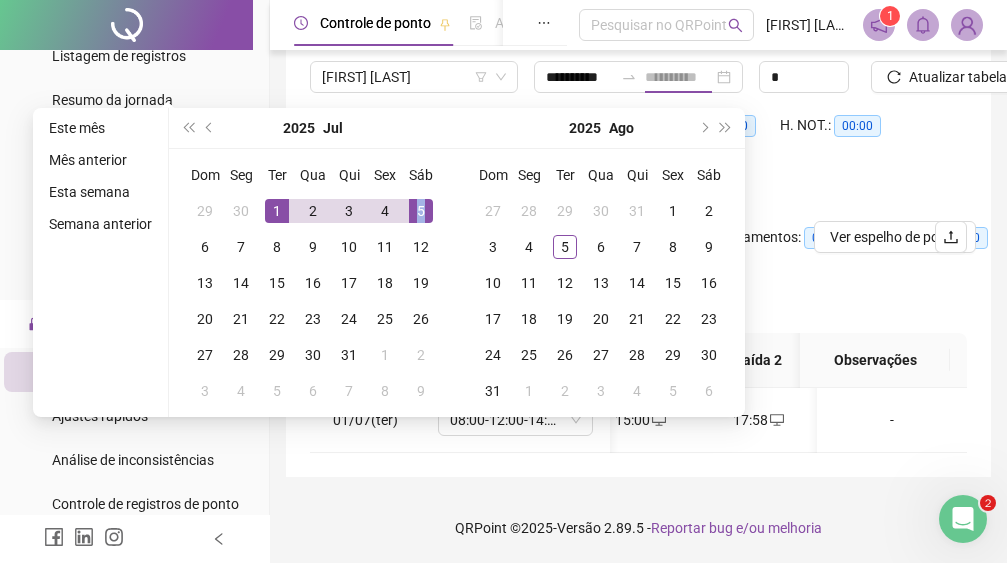 scroll, scrollTop: 0, scrollLeft: 0, axis: both 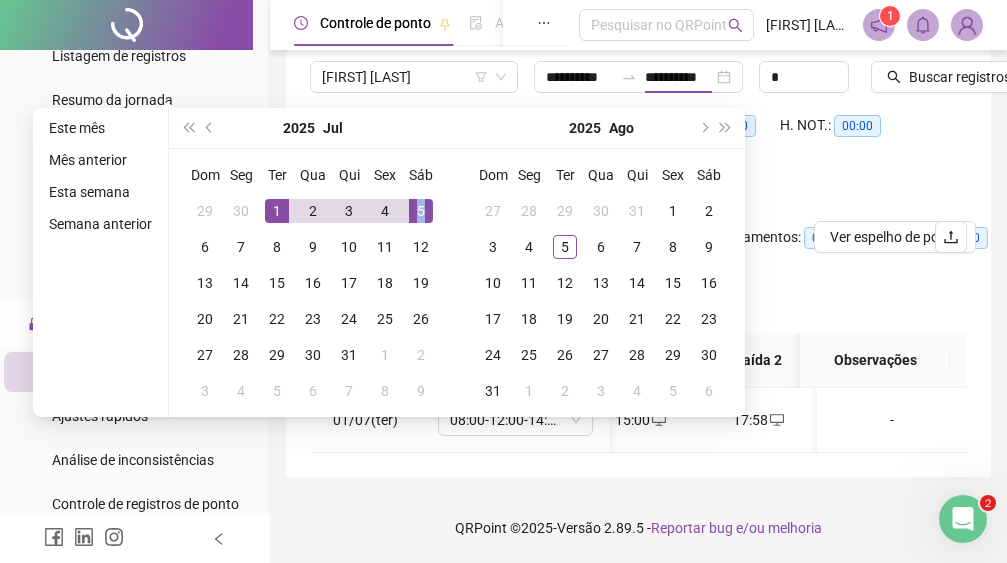 type on "**********" 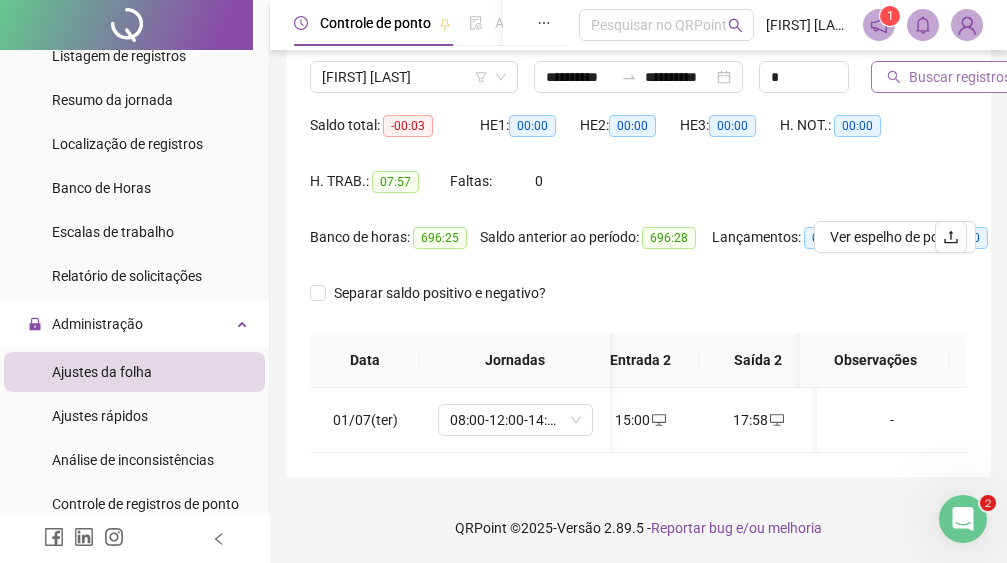 click on "Buscar registros" at bounding box center (960, 77) 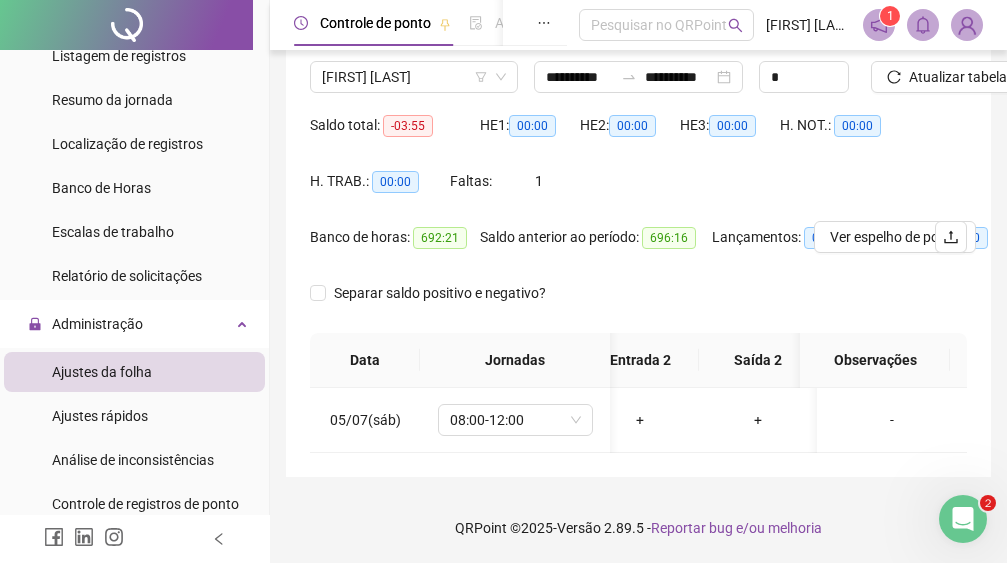 scroll, scrollTop: 0, scrollLeft: 245, axis: horizontal 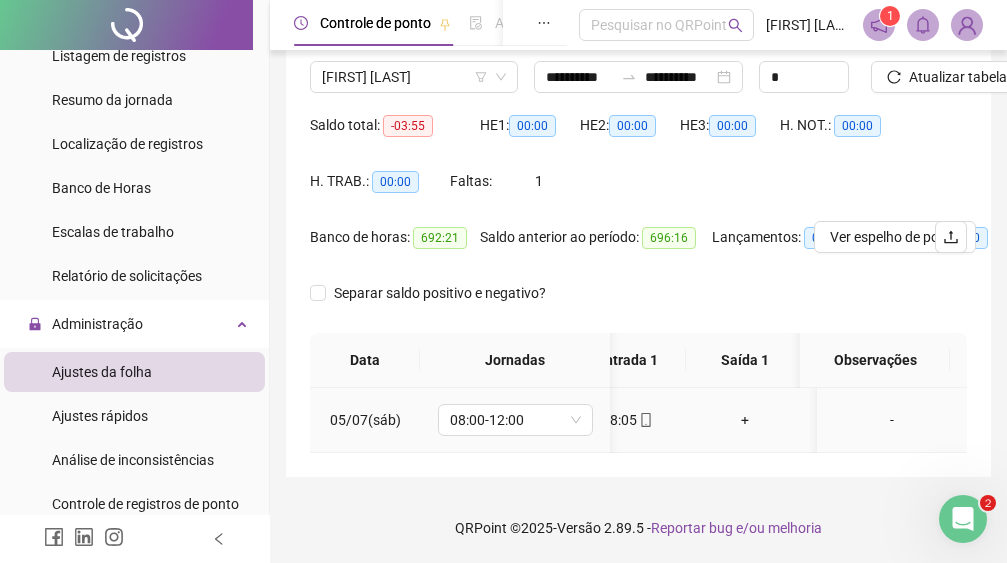 click on "+" at bounding box center (745, 420) 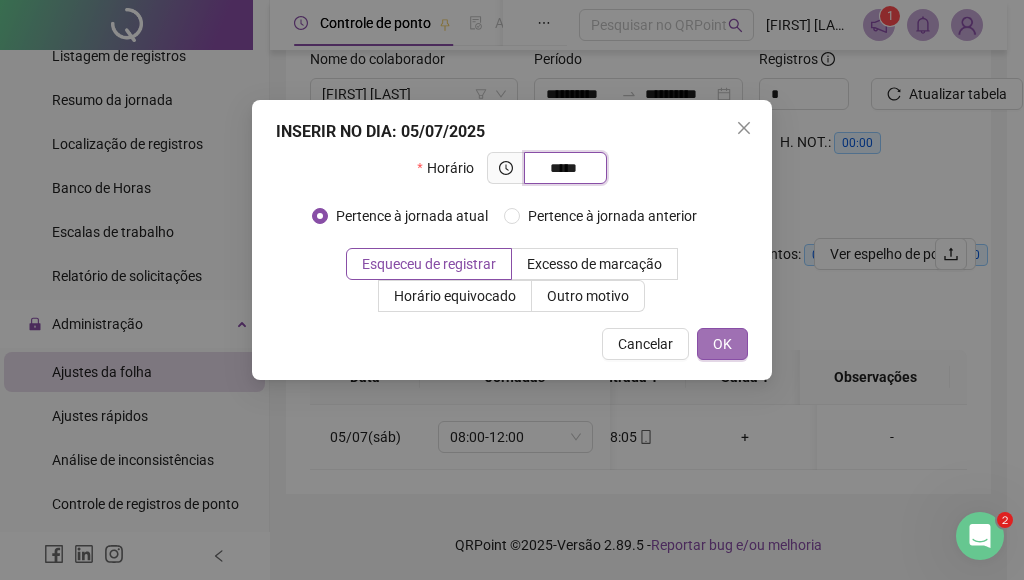 type on "*****" 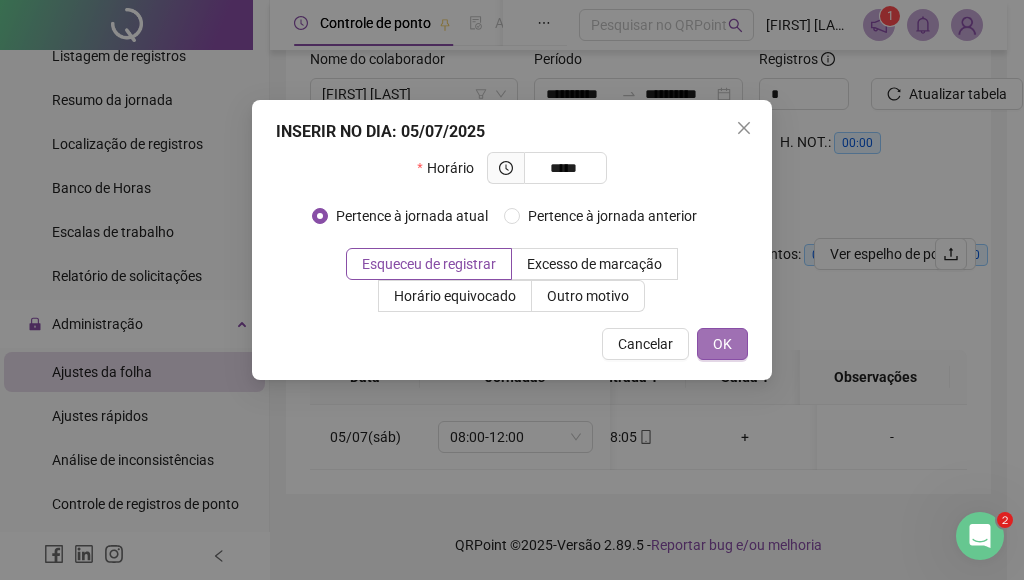 click on "OK" at bounding box center (722, 344) 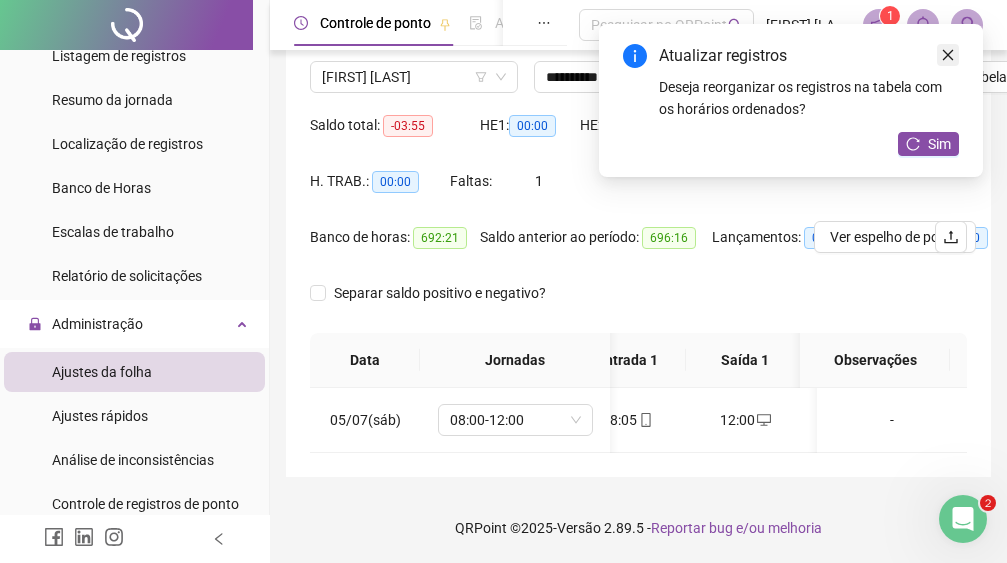 click 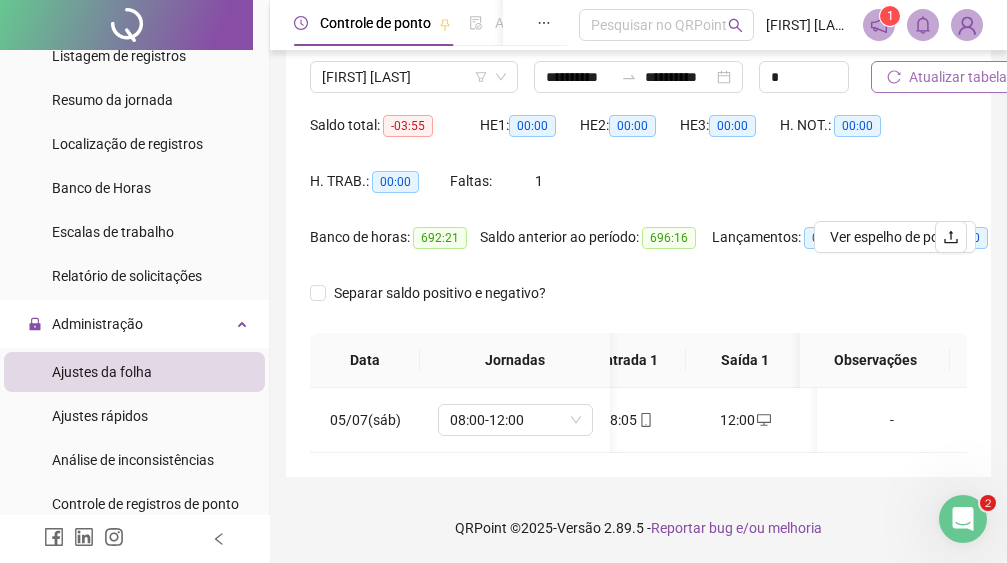 click on "Atualizar tabela" at bounding box center (958, 77) 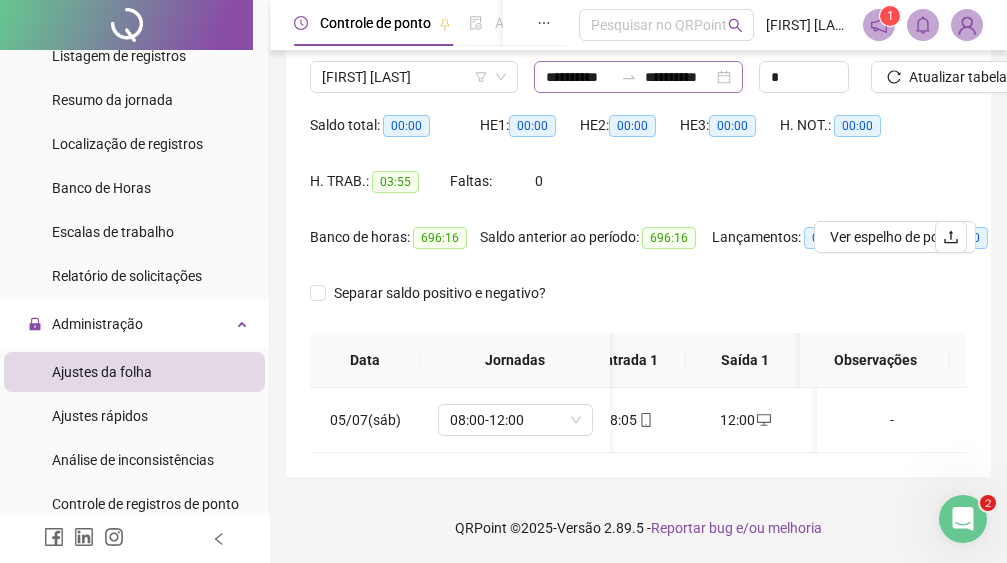 click on "**********" at bounding box center [638, 77] 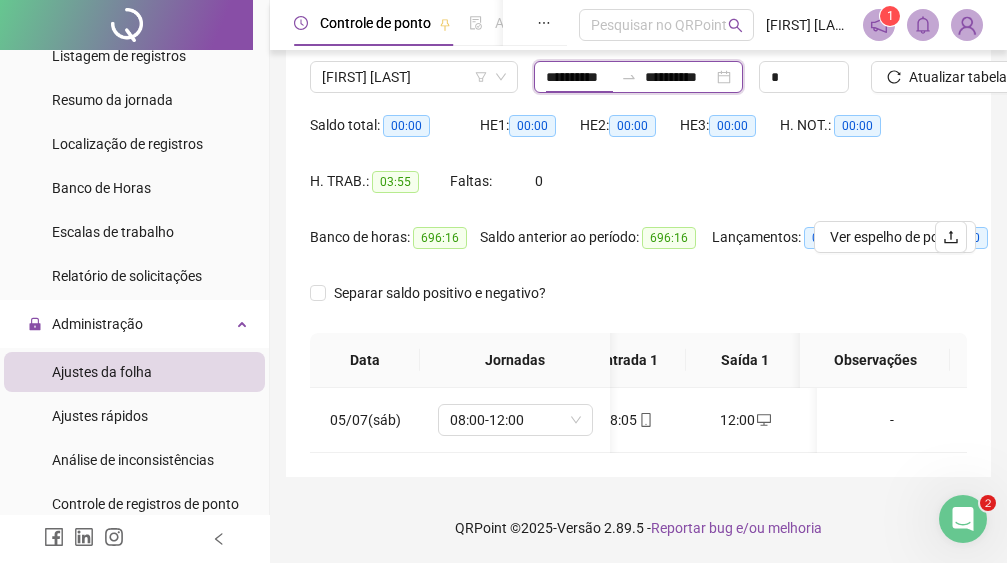 scroll, scrollTop: 0, scrollLeft: 4, axis: horizontal 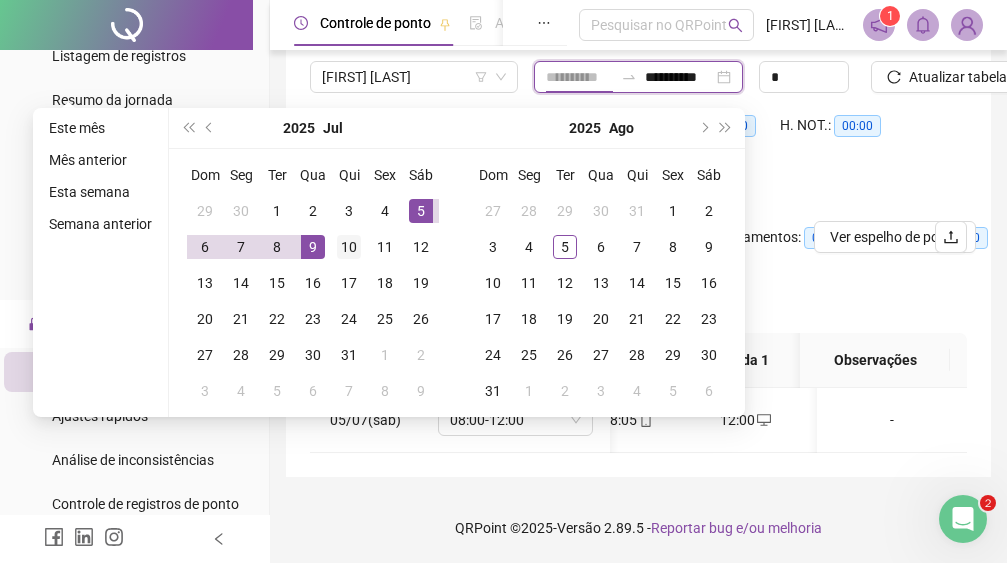 type on "**********" 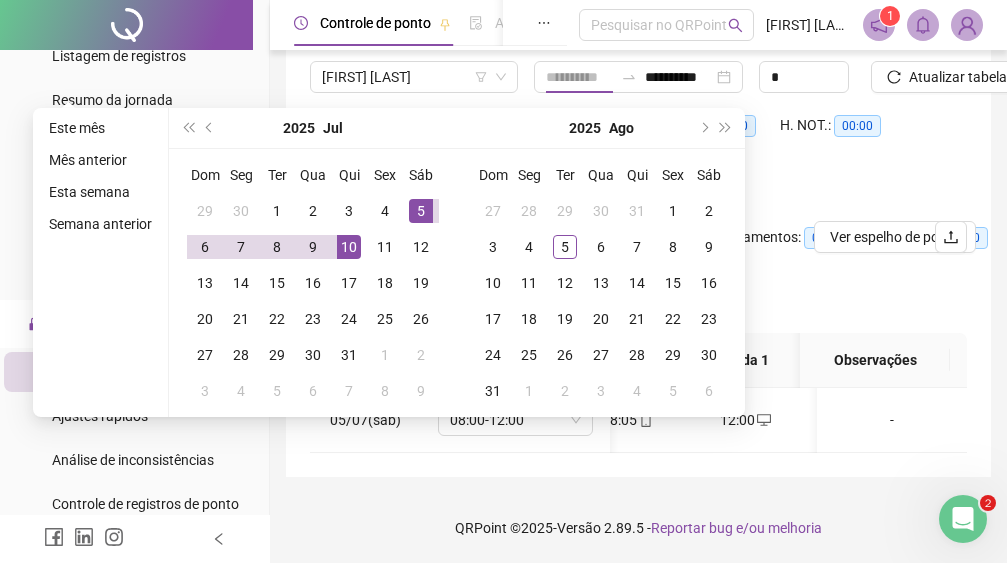 click on "10" at bounding box center (349, 247) 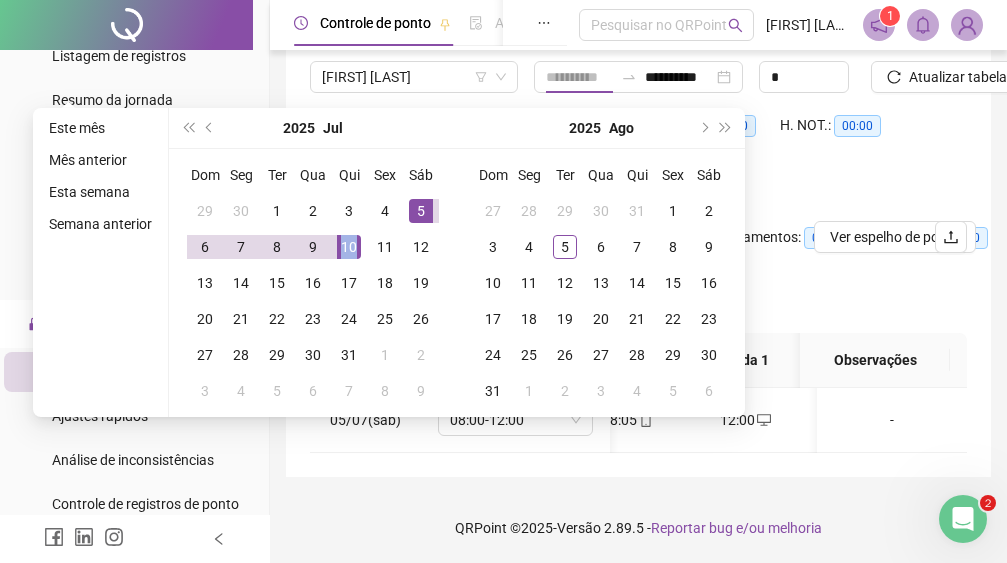 click on "10" at bounding box center (349, 247) 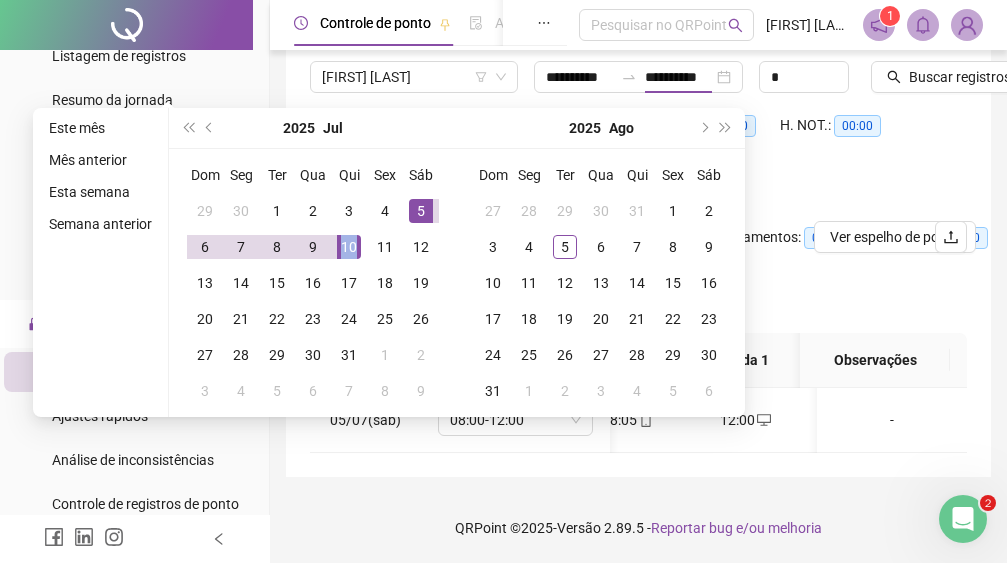 type on "**********" 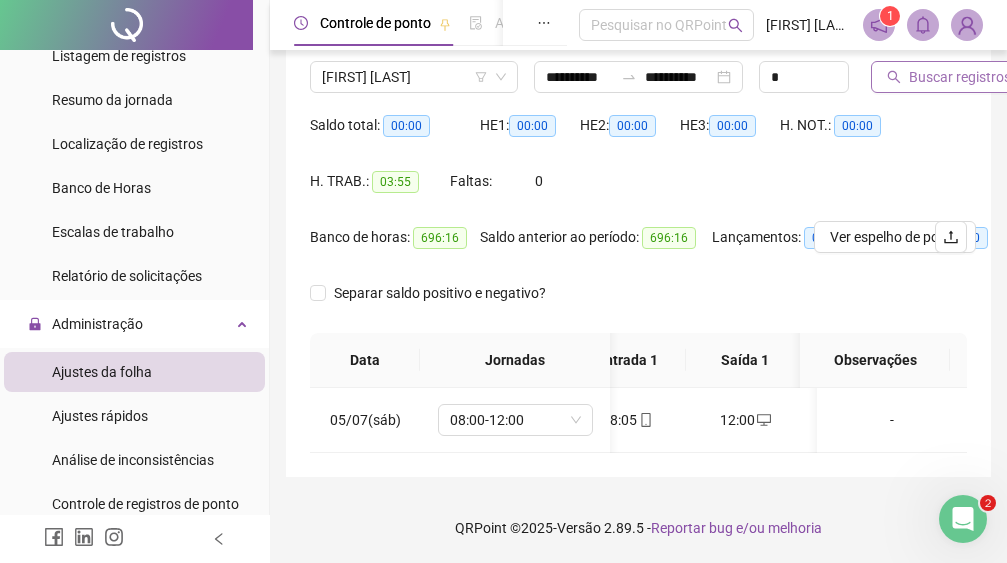 click 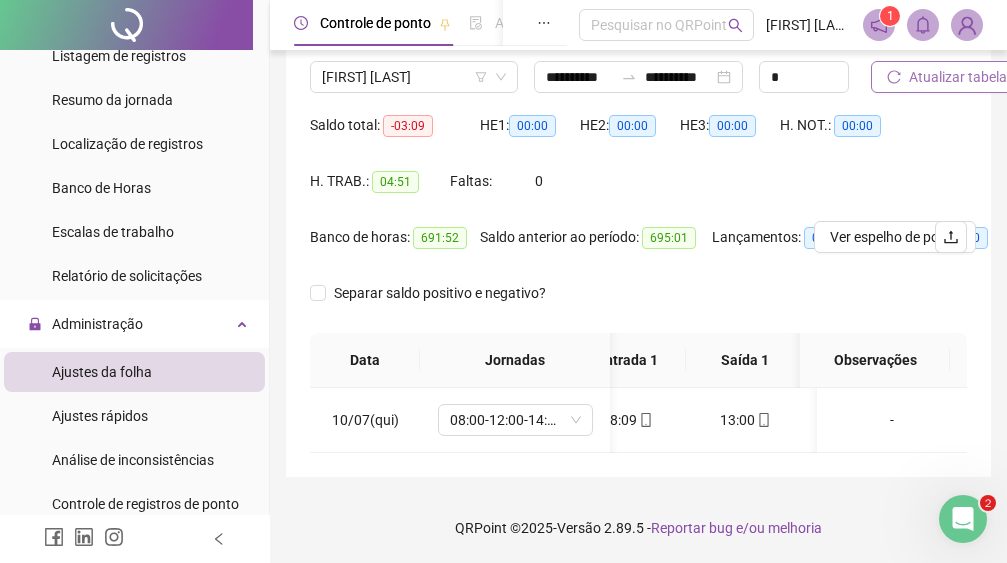 scroll, scrollTop: 0, scrollLeft: 0, axis: both 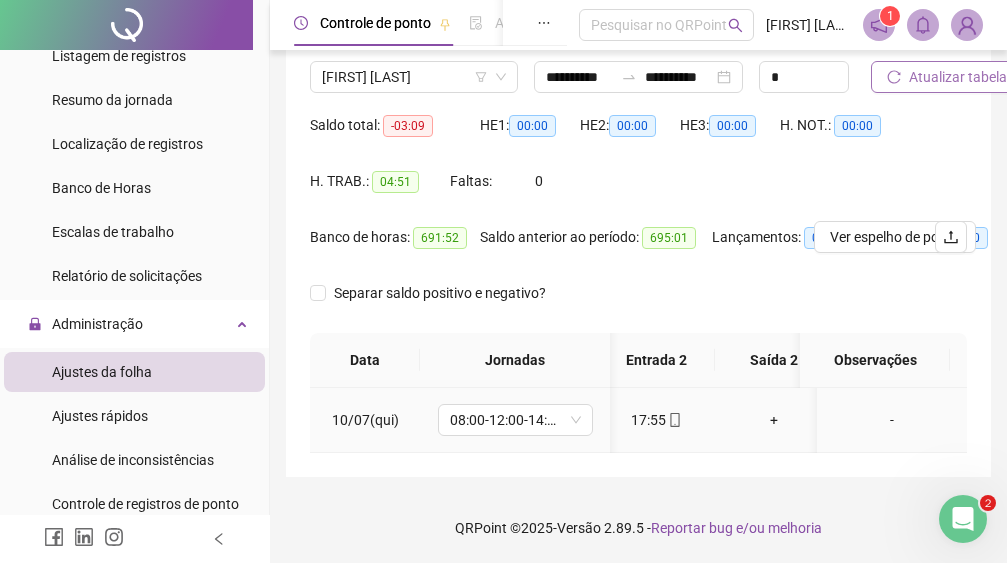 click on "+" at bounding box center (774, 420) 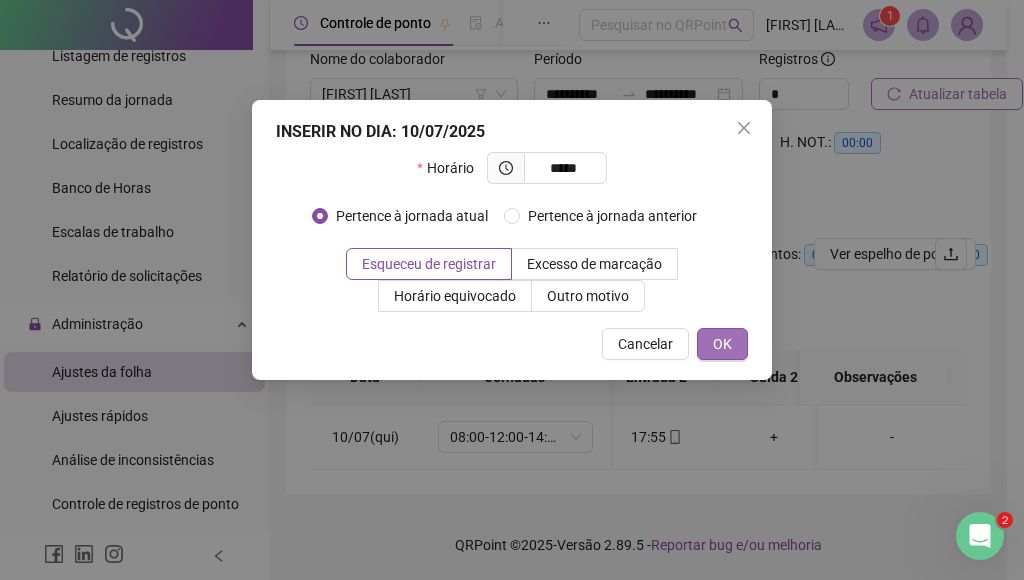 type on "*****" 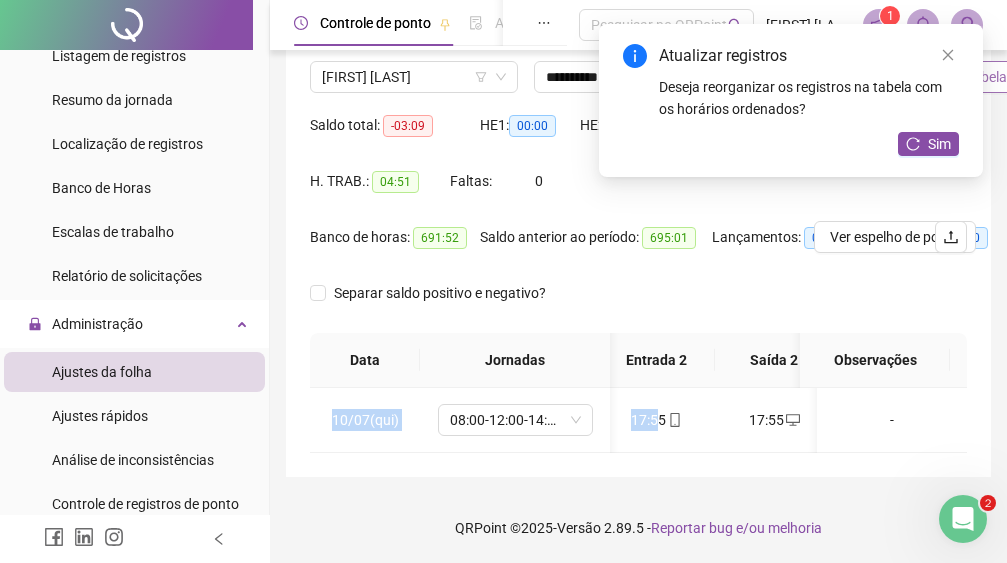 drag, startPoint x: 660, startPoint y: 450, endPoint x: 586, endPoint y: 460, distance: 74.672615 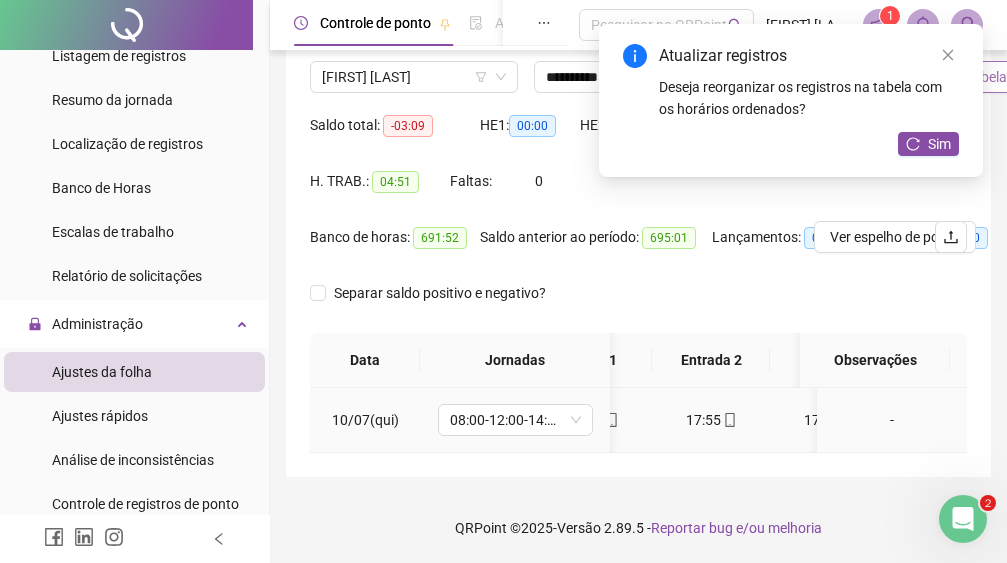 click on "17:55" at bounding box center (711, 420) 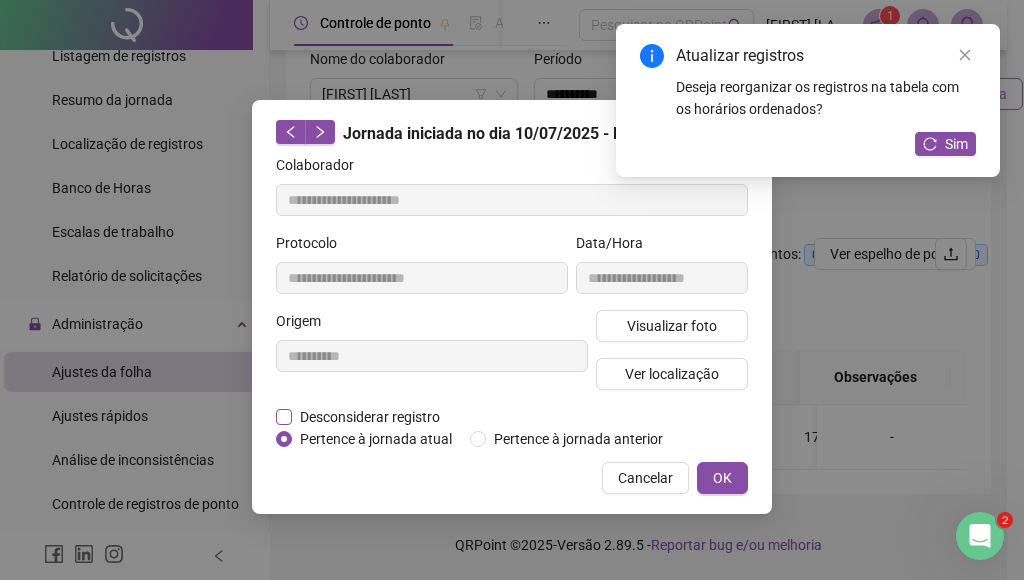 click on "Desconsiderar registro" at bounding box center (370, 417) 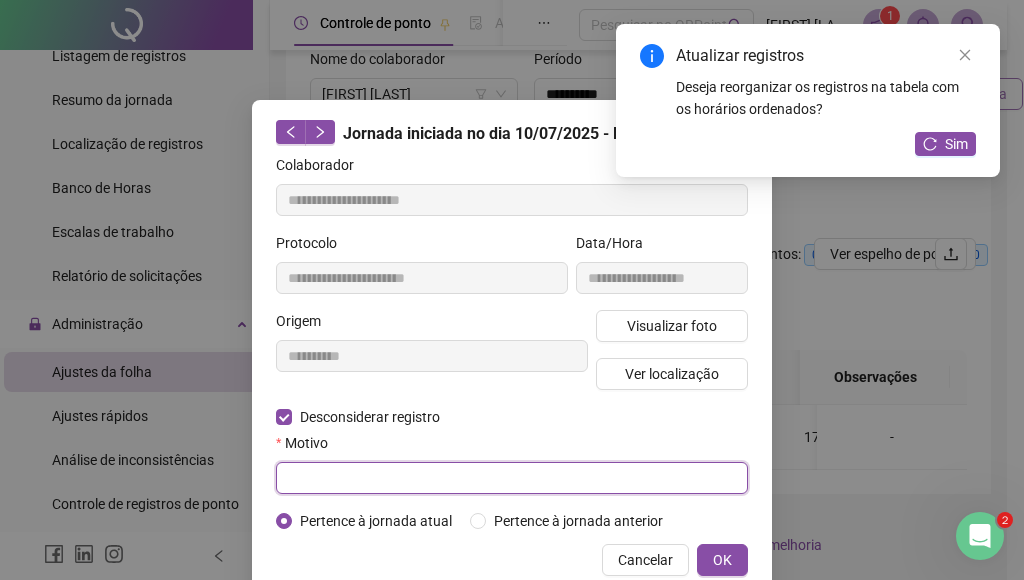 click at bounding box center [512, 478] 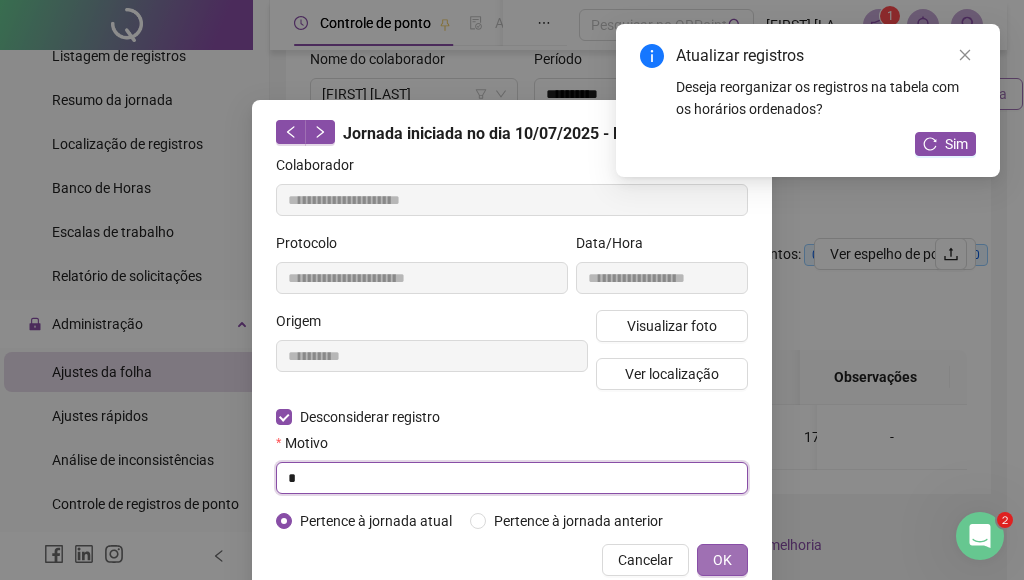 type on "*" 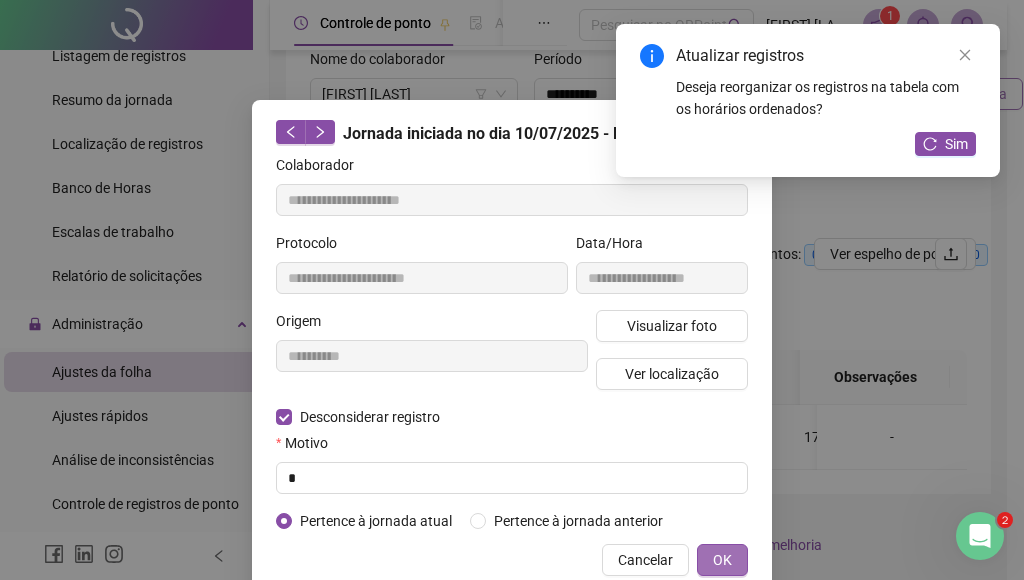 click on "OK" at bounding box center (722, 560) 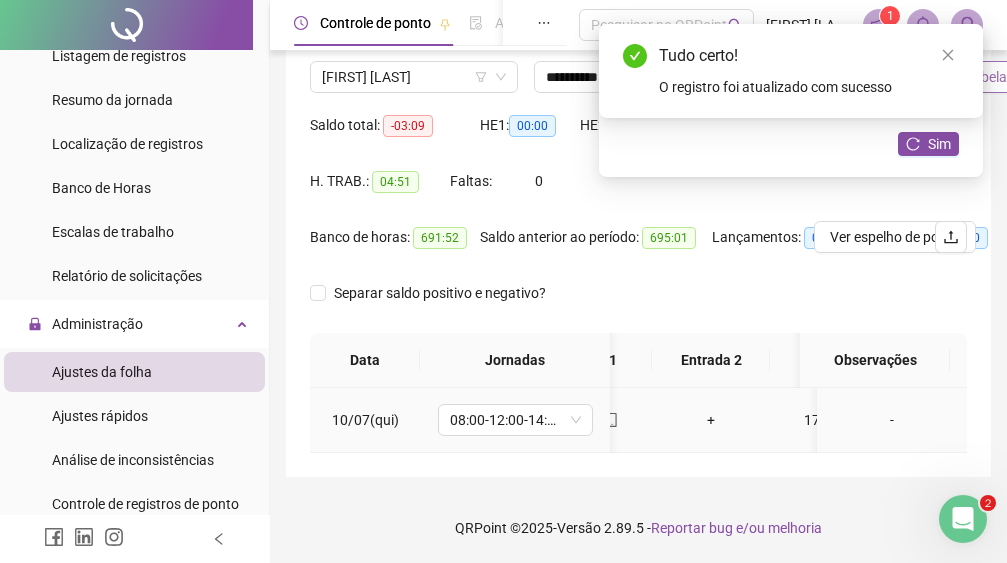 click on "+" at bounding box center [711, 420] 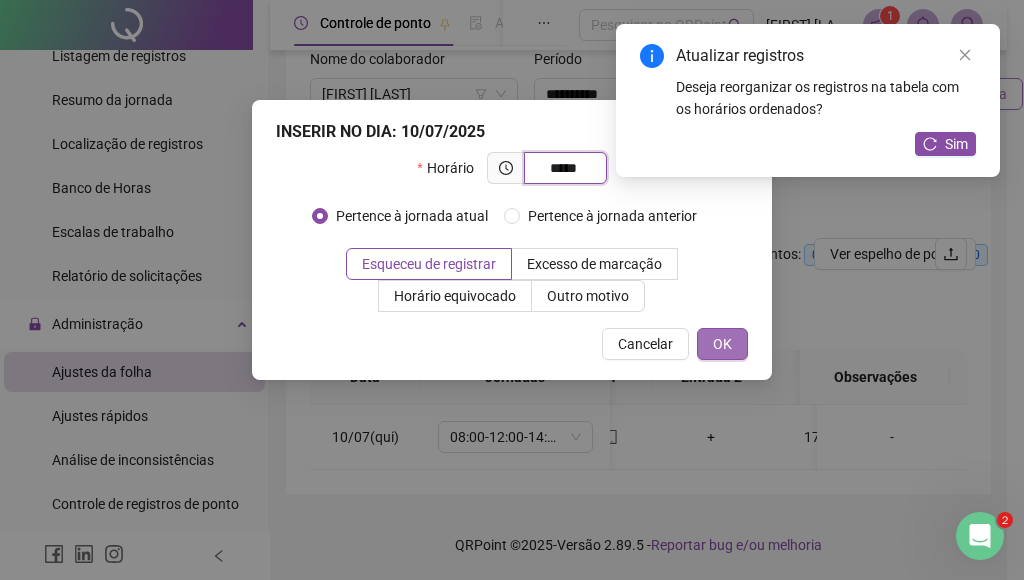 type on "*****" 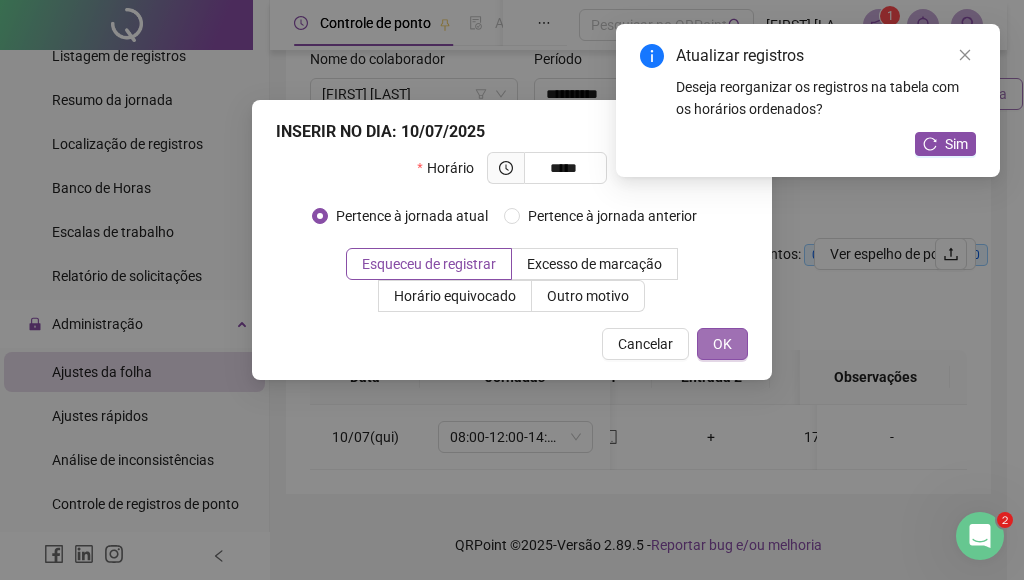 click on "OK" at bounding box center [722, 344] 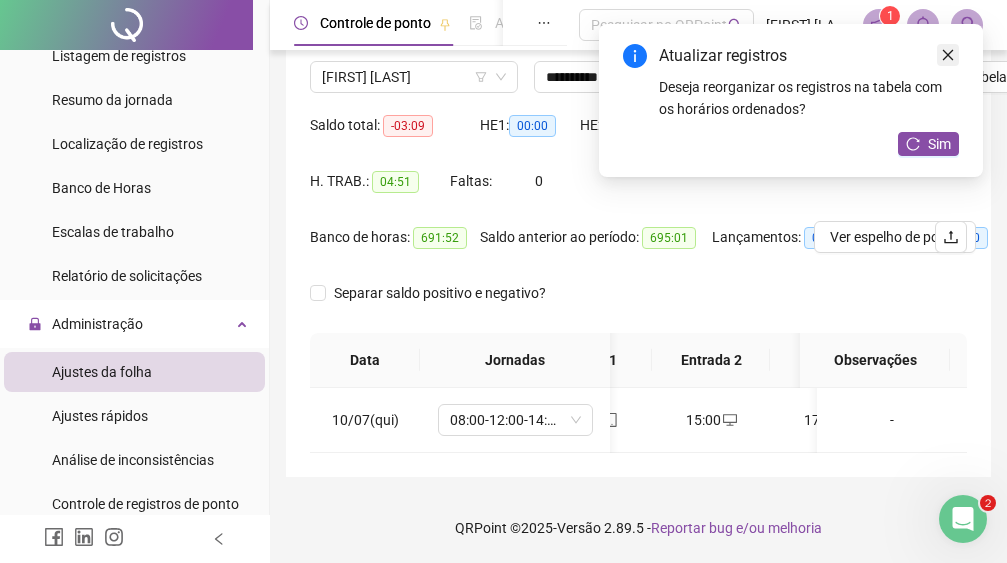 click 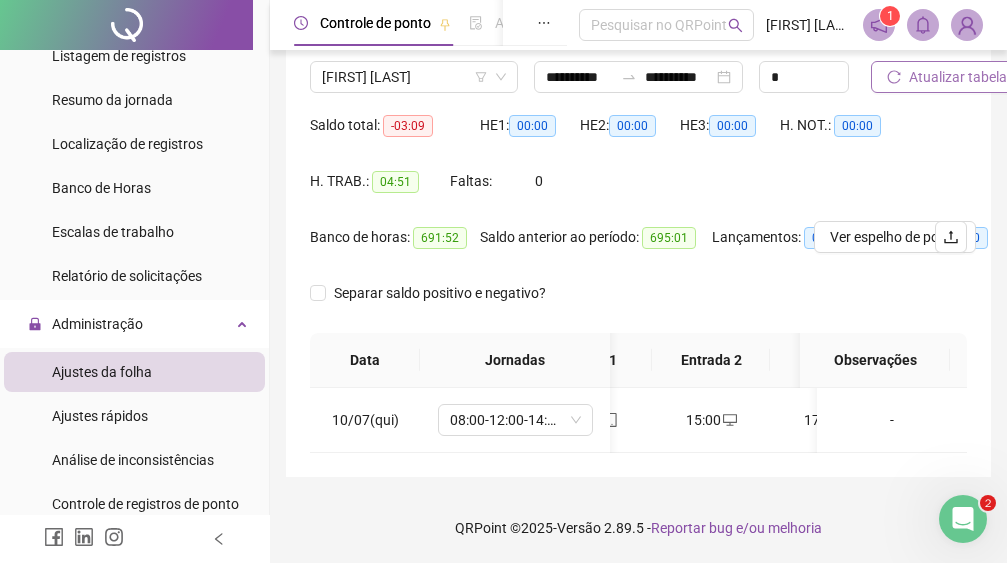 click on "Atualizar tabela" at bounding box center (958, 77) 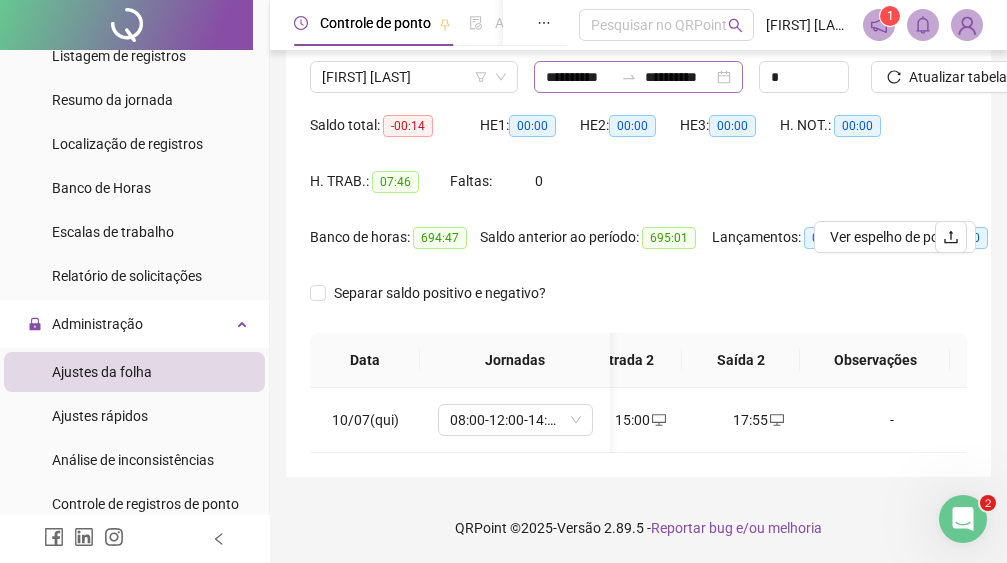 click on "**********" at bounding box center [638, 77] 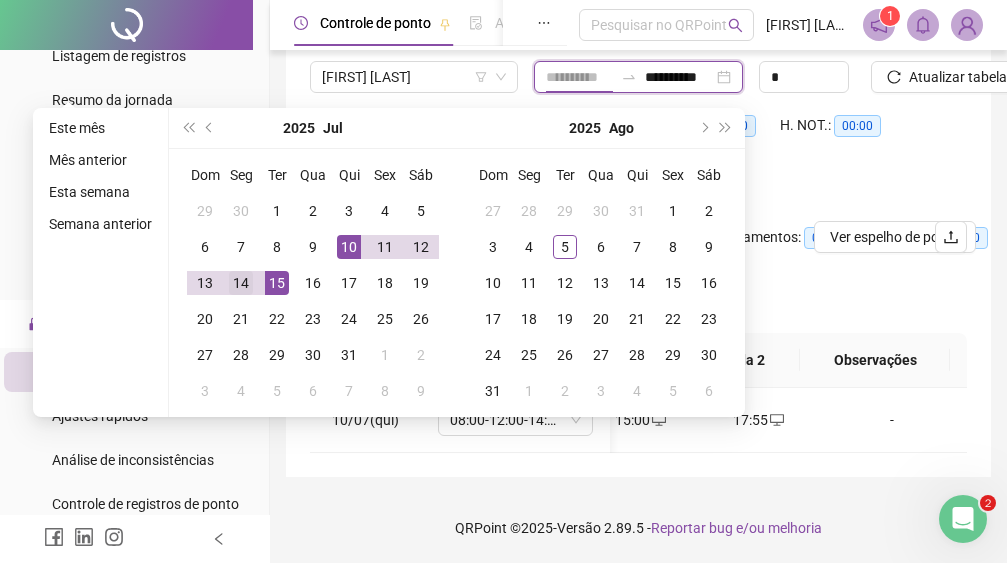type on "**********" 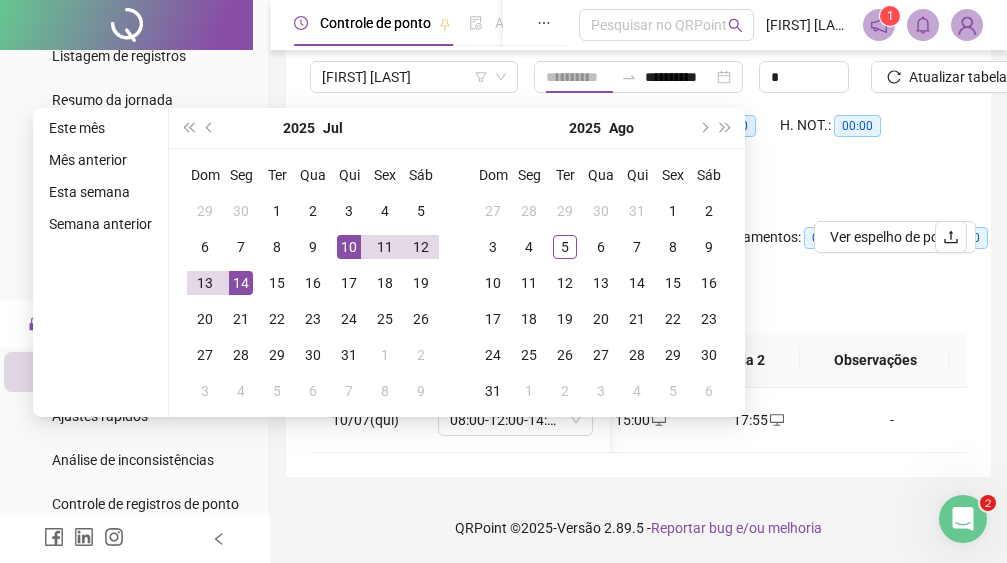 click on "14" at bounding box center (241, 283) 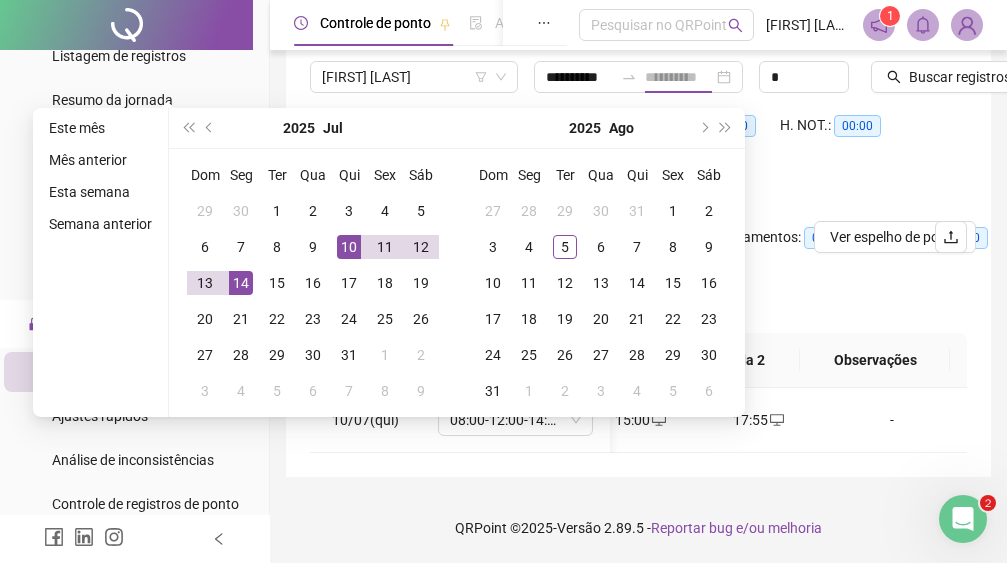 type on "**********" 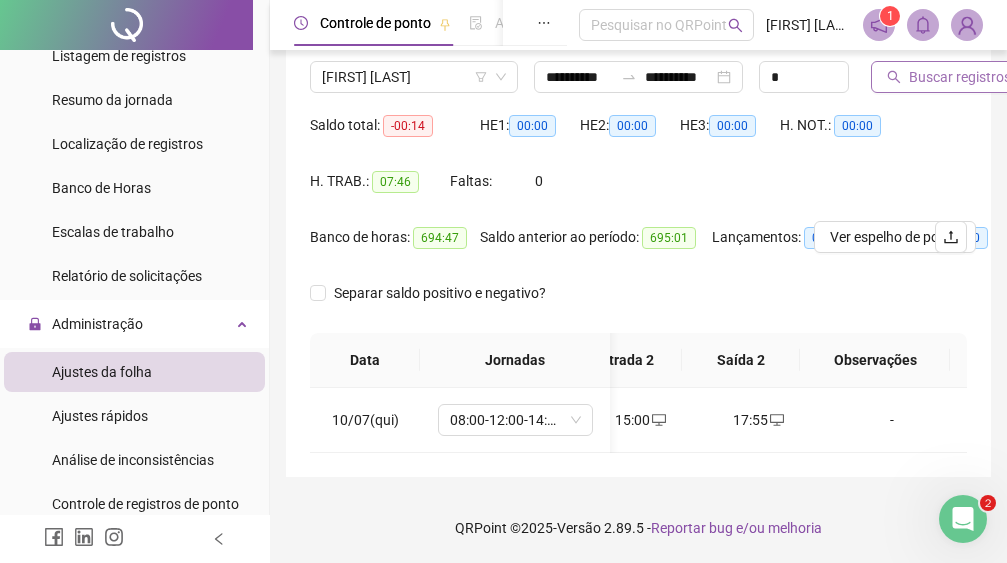 click on "Buscar registros" at bounding box center [960, 77] 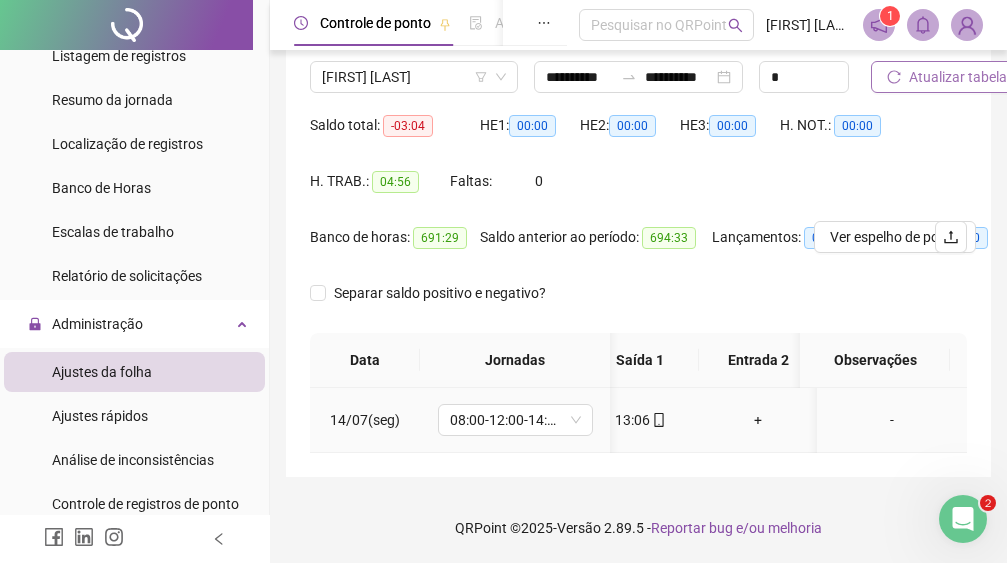 click on "+" at bounding box center [758, 420] 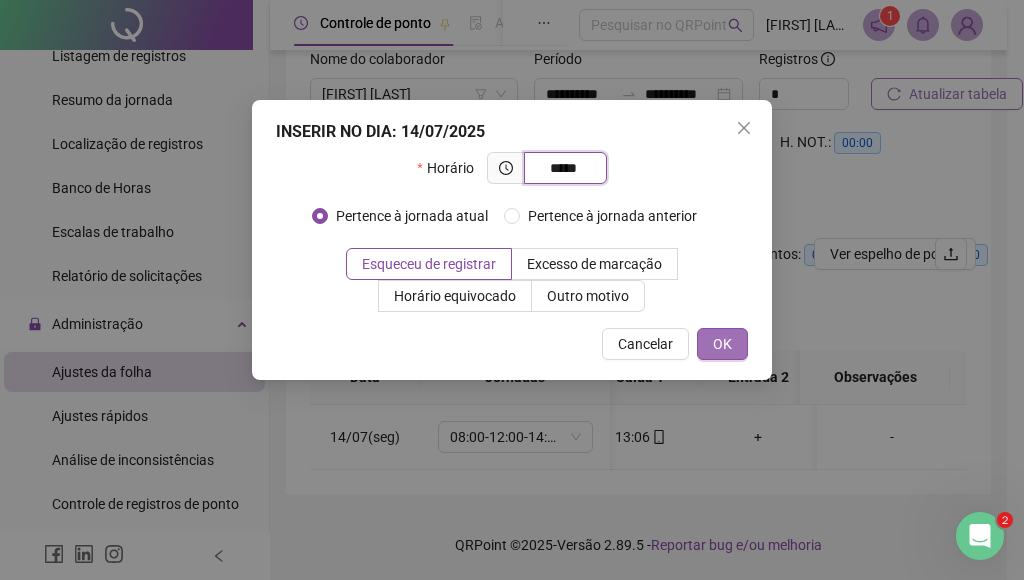 type on "*****" 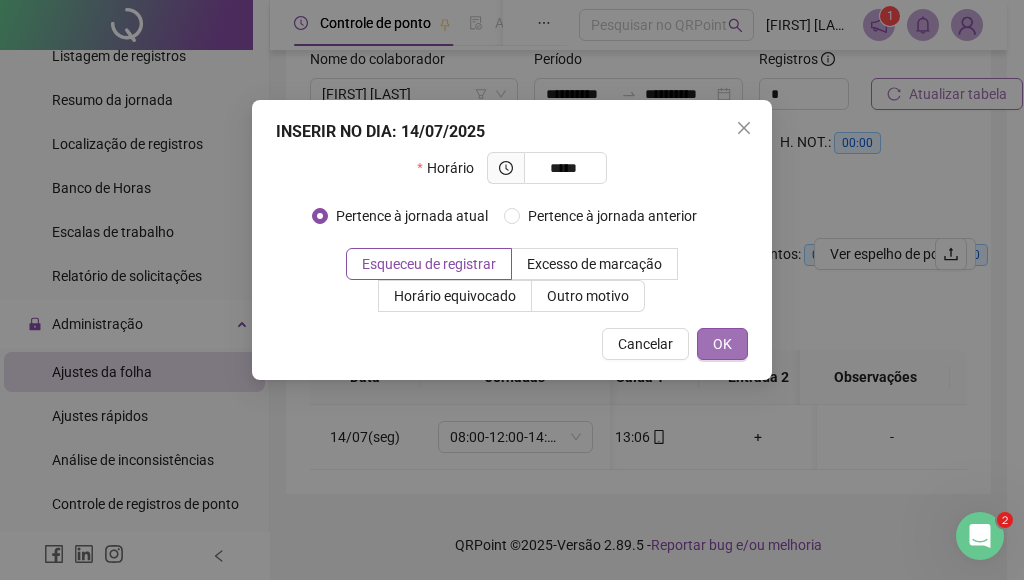 click on "OK" at bounding box center [722, 344] 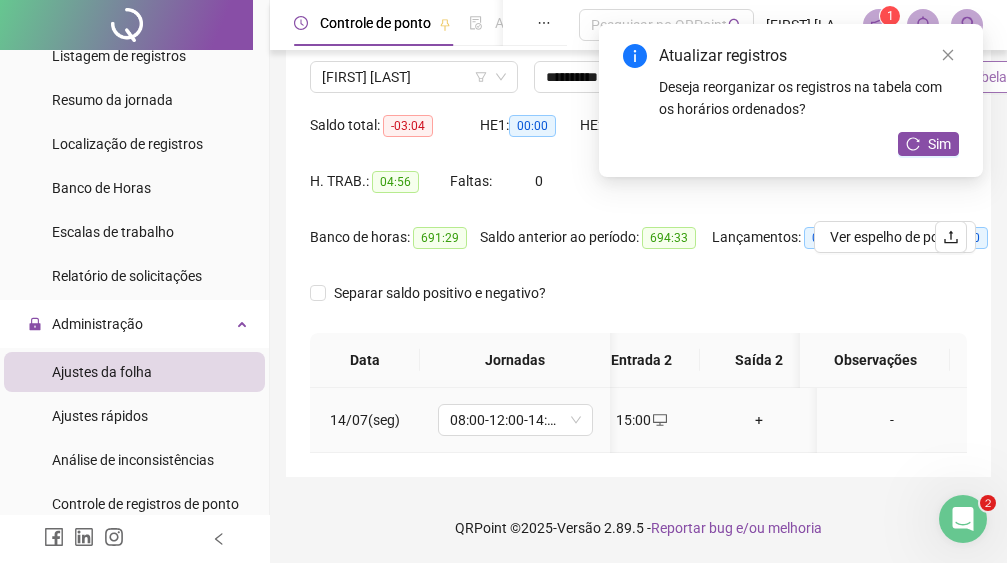 click on "+" at bounding box center (759, 420) 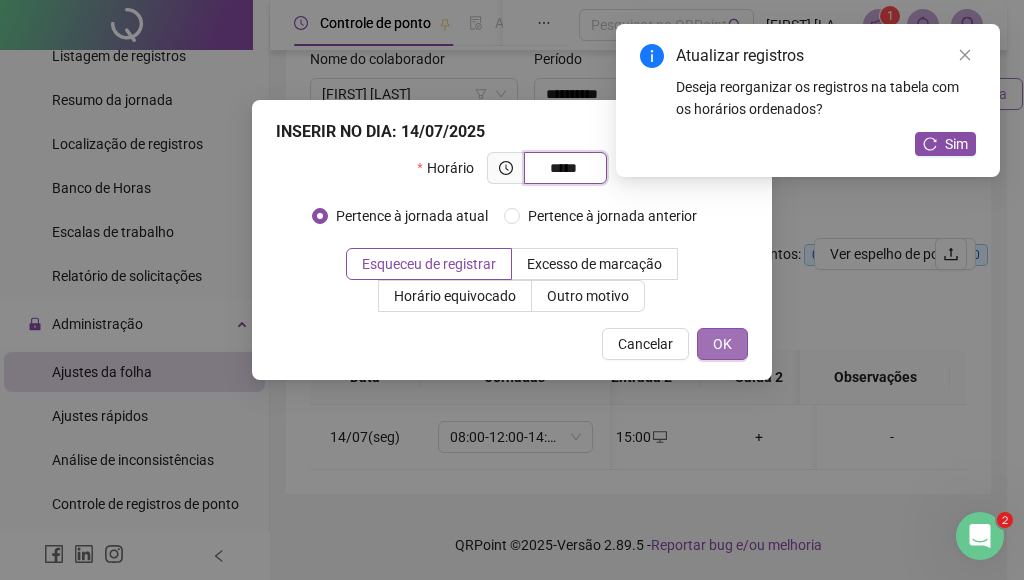 type on "*****" 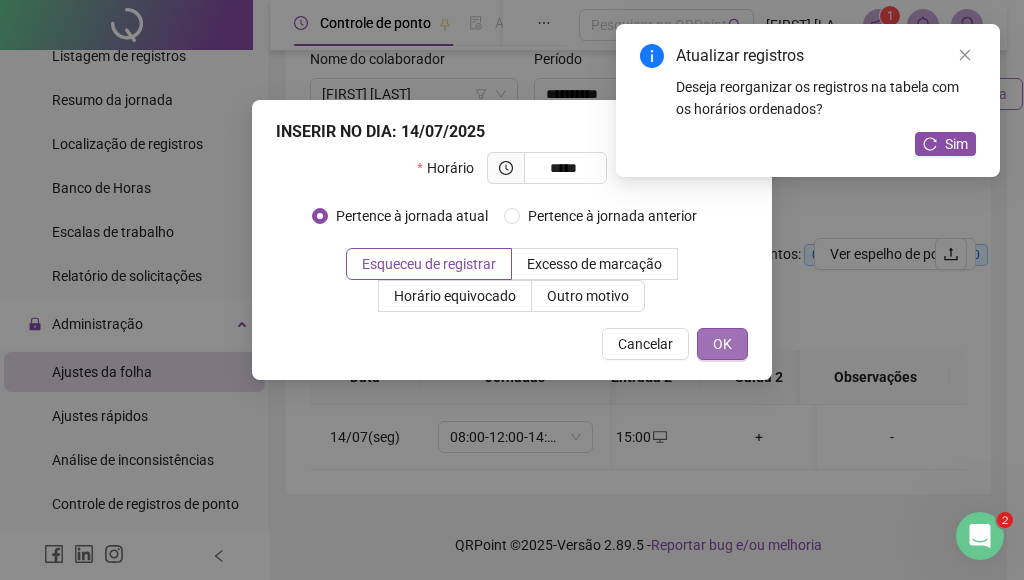 click on "OK" at bounding box center [722, 344] 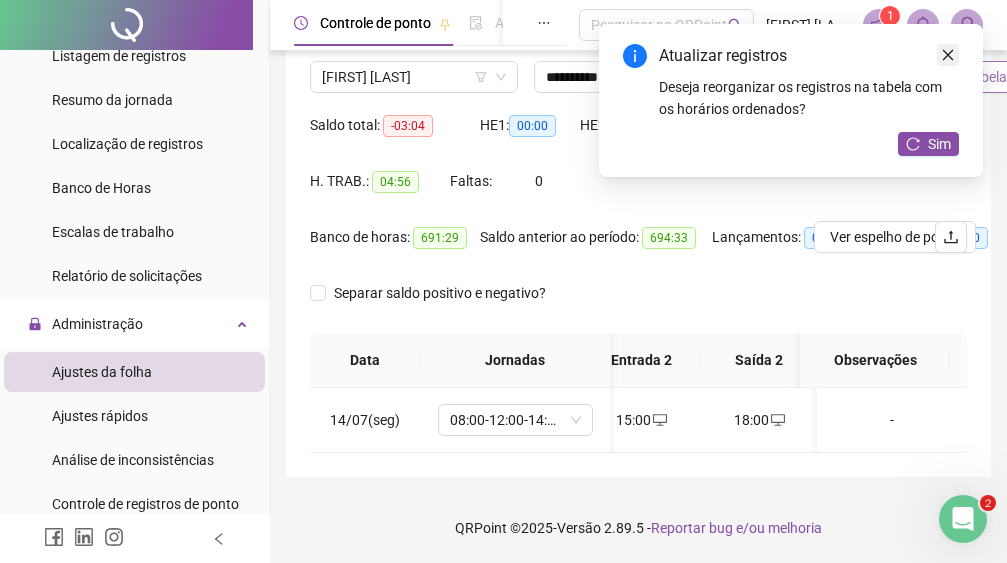 click at bounding box center (948, 55) 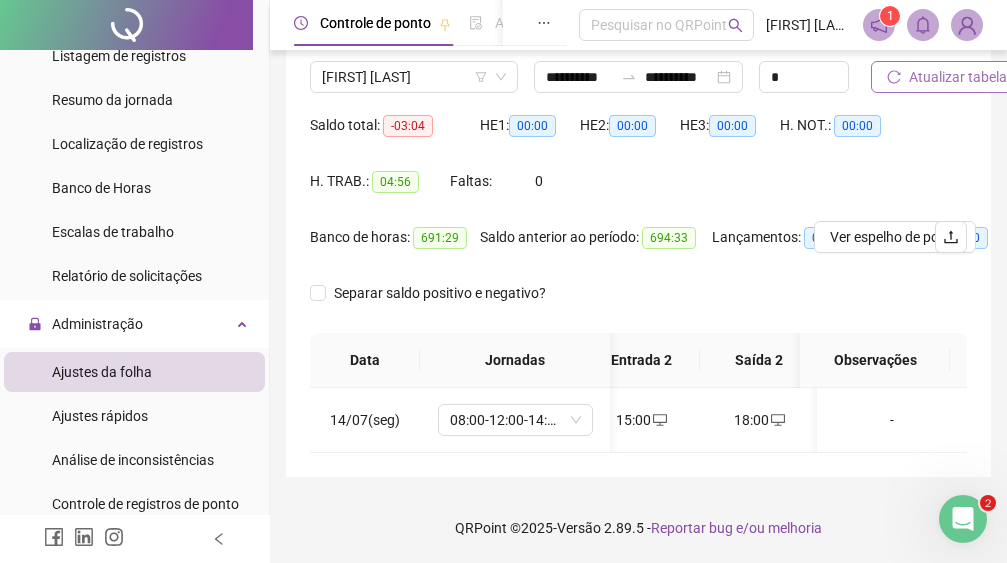 click on "Atualizar tabela" at bounding box center [958, 77] 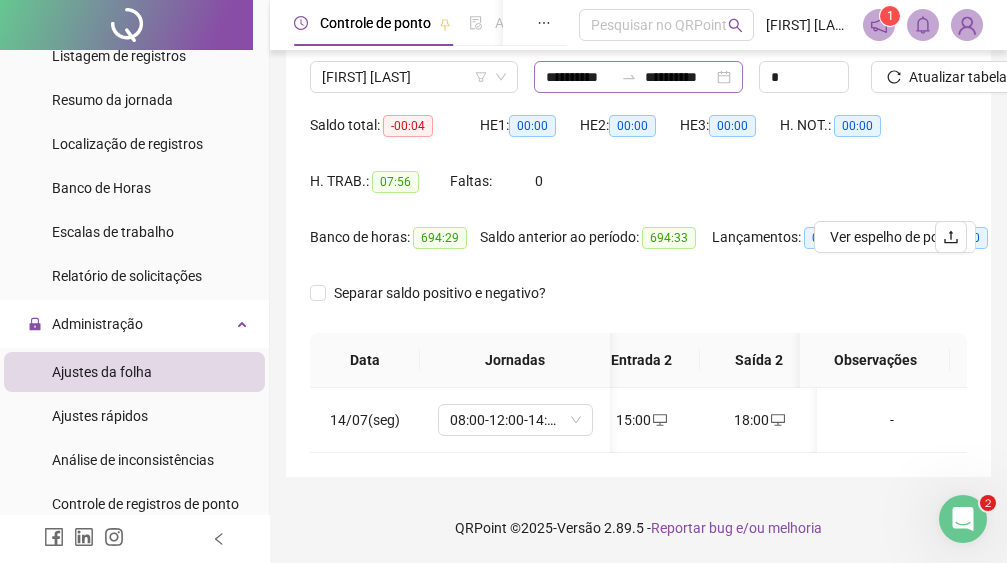 click on "**********" at bounding box center [638, 77] 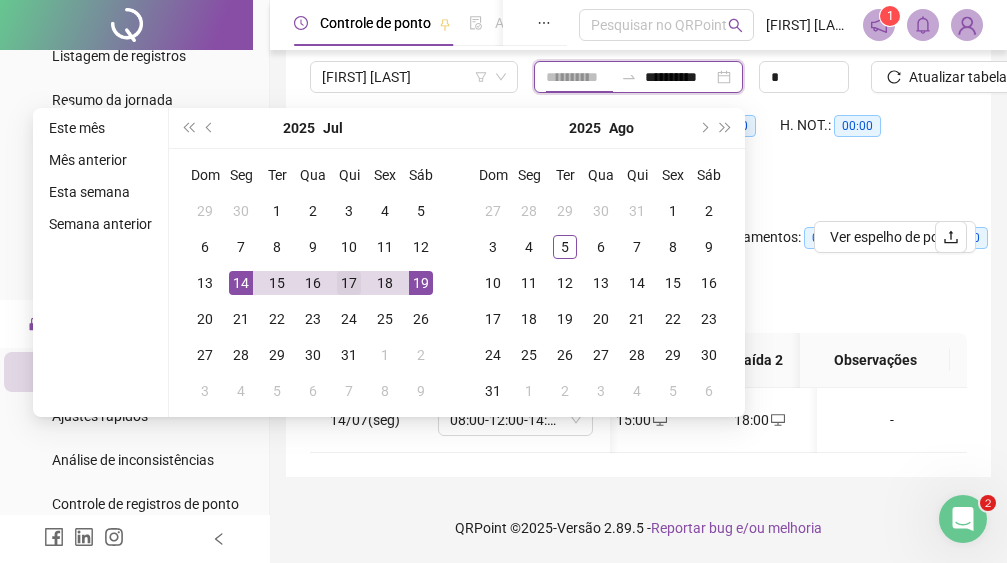 type on "**********" 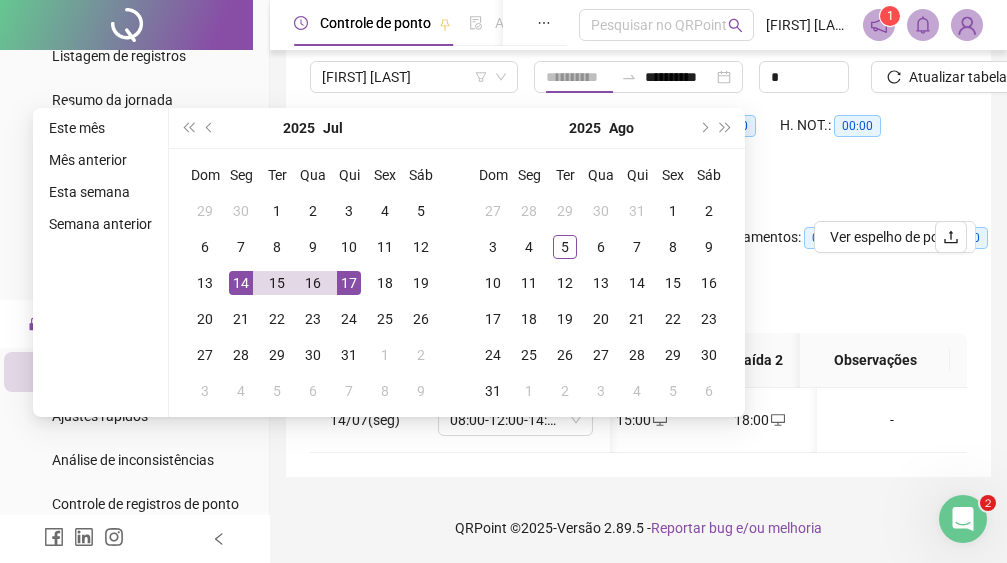 click on "17" at bounding box center (349, 283) 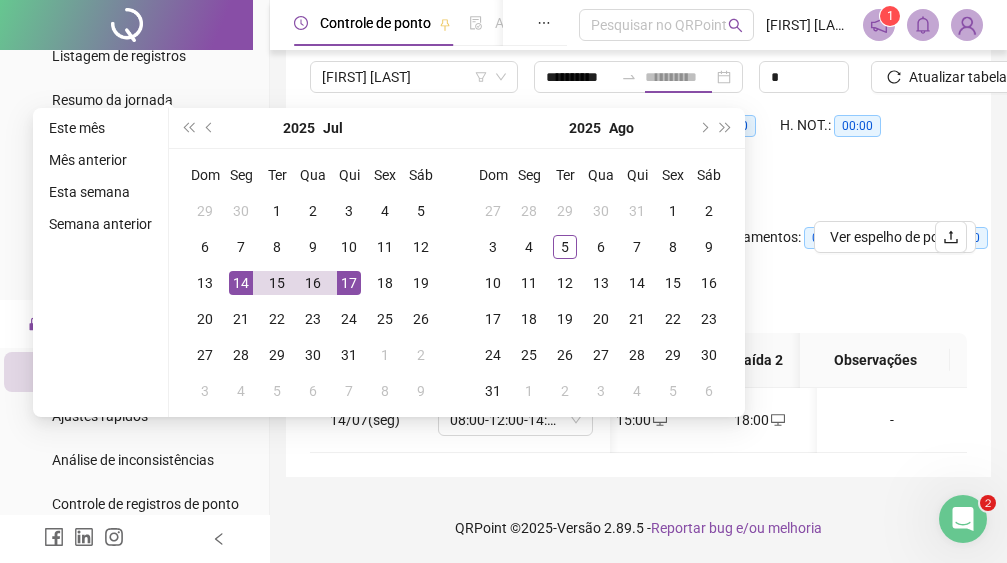 click on "17" at bounding box center [349, 283] 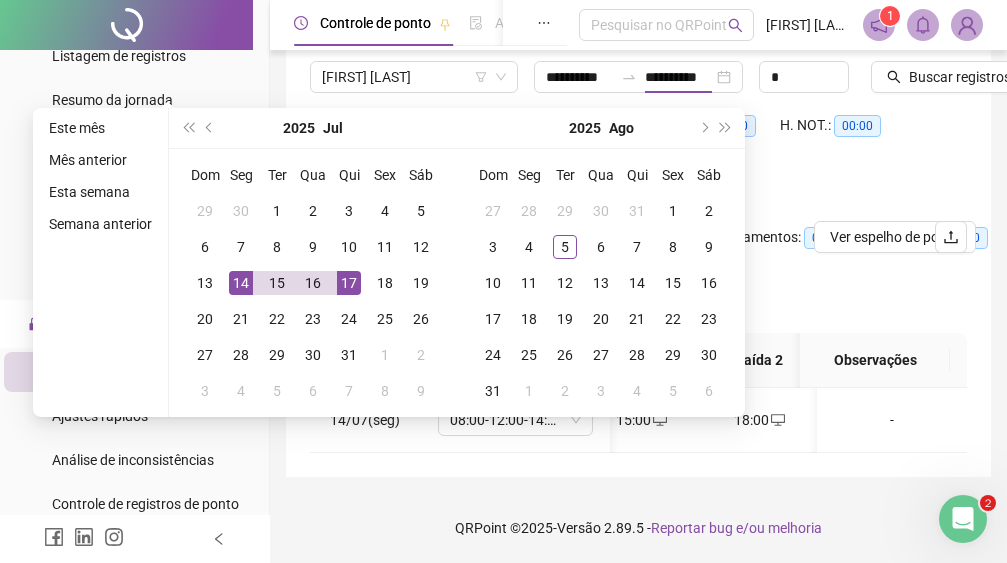 type on "**********" 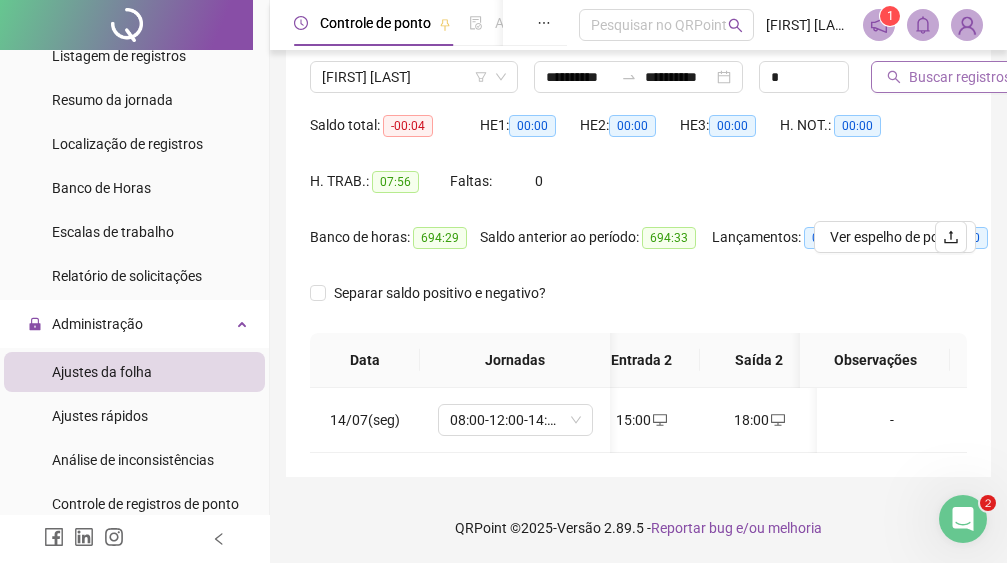 click on "Buscar registros" at bounding box center (960, 77) 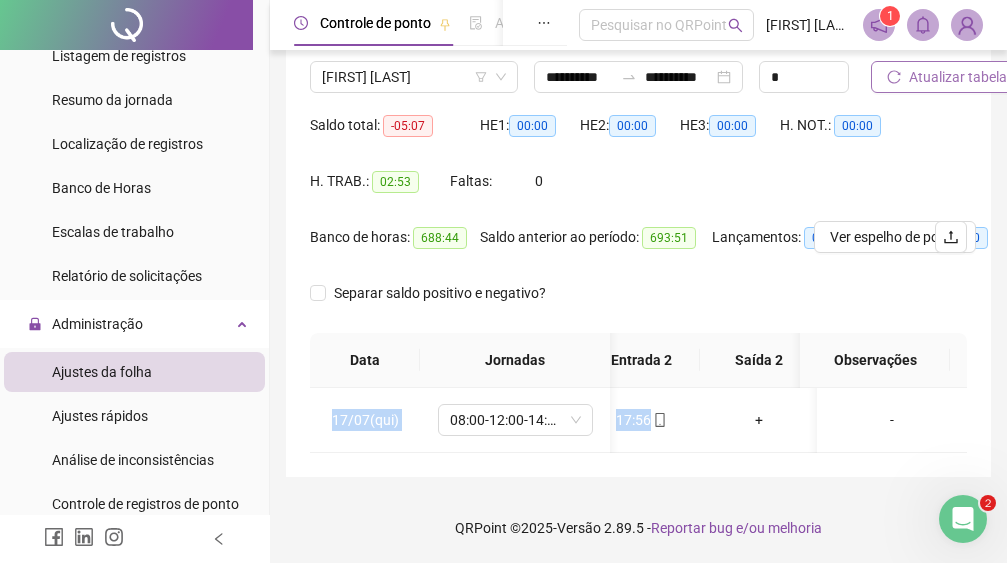 drag, startPoint x: 671, startPoint y: 450, endPoint x: 636, endPoint y: 456, distance: 35.510563 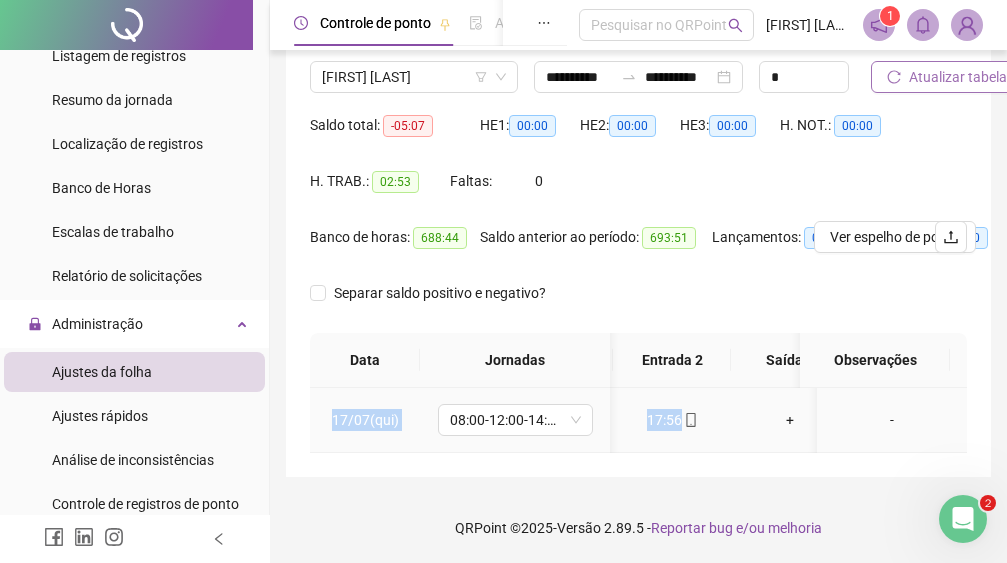 click on "+" at bounding box center [790, 420] 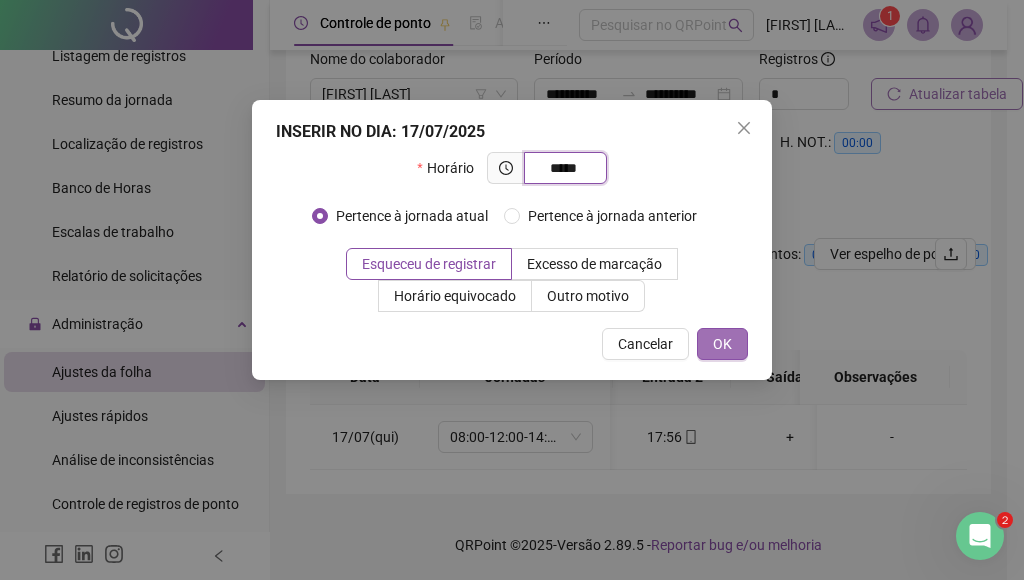 type on "*****" 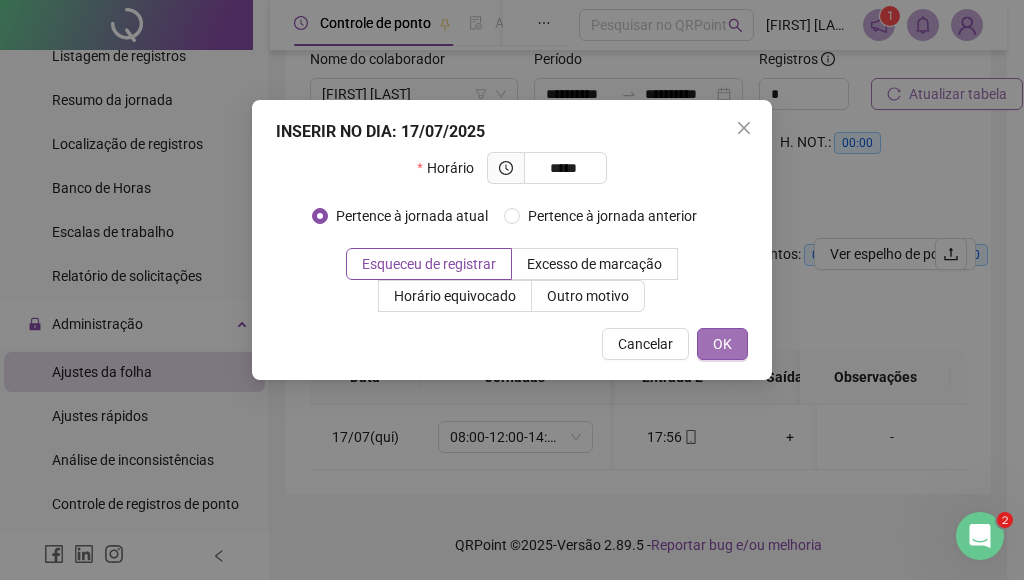 click on "OK" at bounding box center [722, 344] 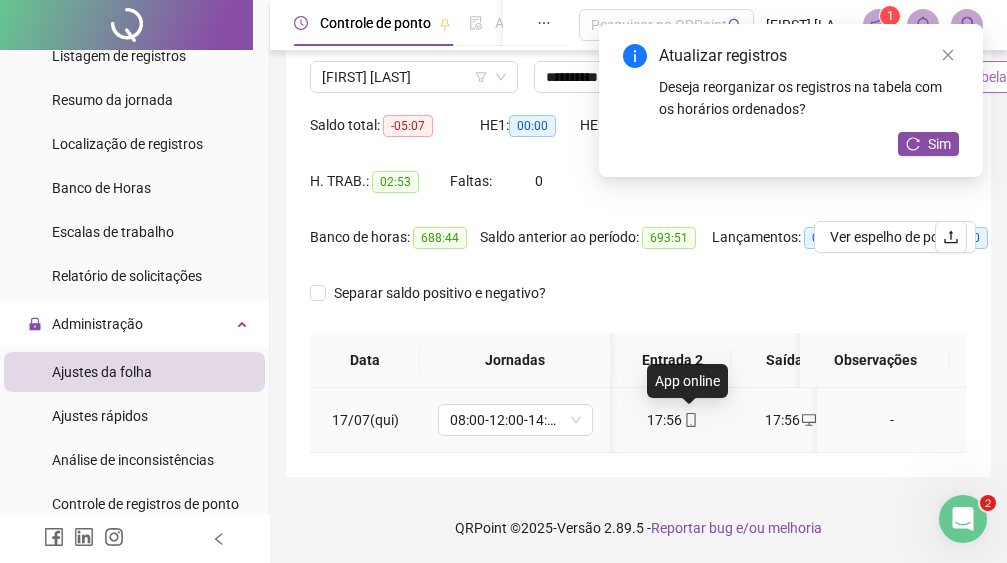 click on "17:56" at bounding box center (672, 420) 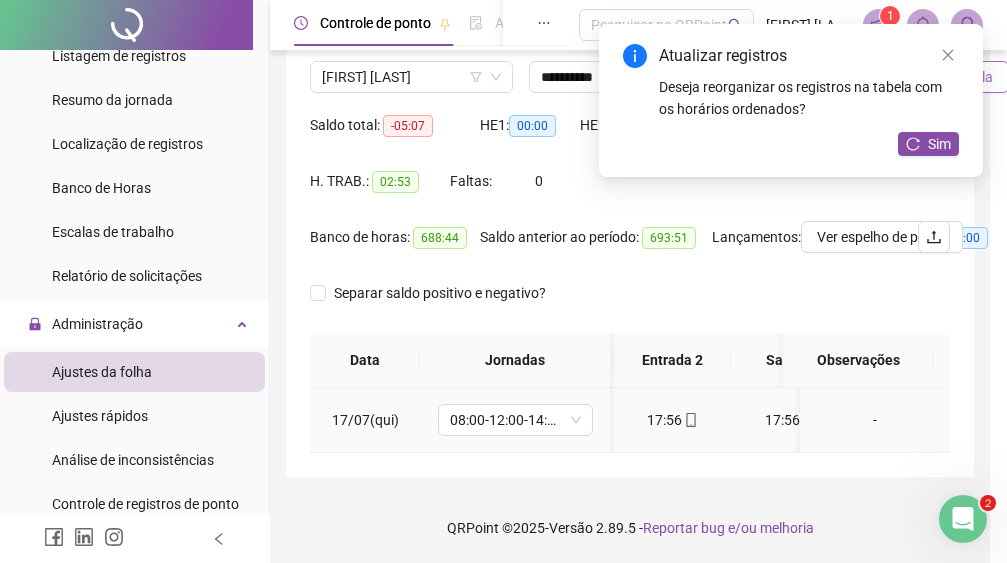 type on "**********" 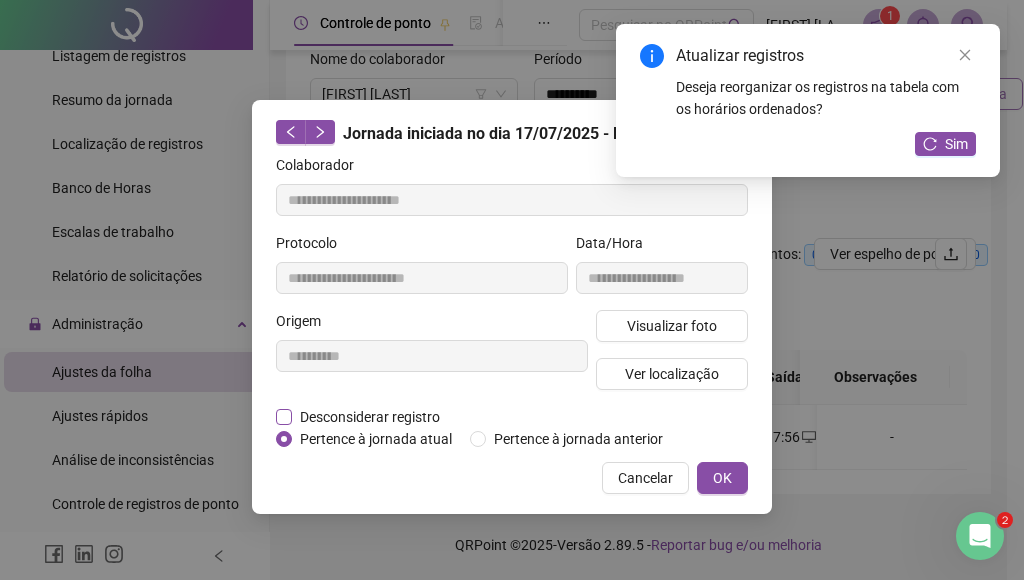 drag, startPoint x: 302, startPoint y: 412, endPoint x: 407, endPoint y: 424, distance: 105.68349 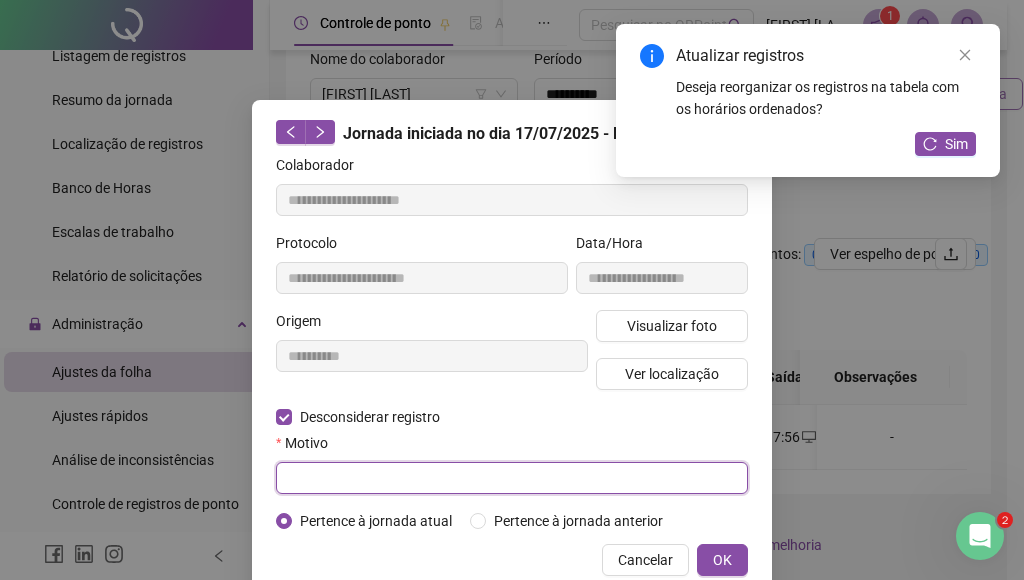 click at bounding box center (512, 478) 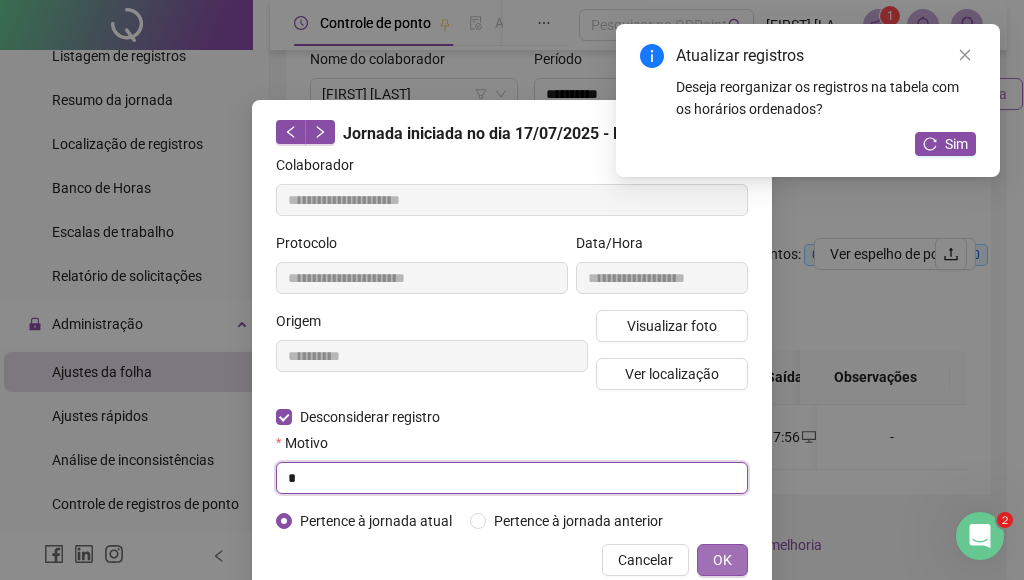 type on "*" 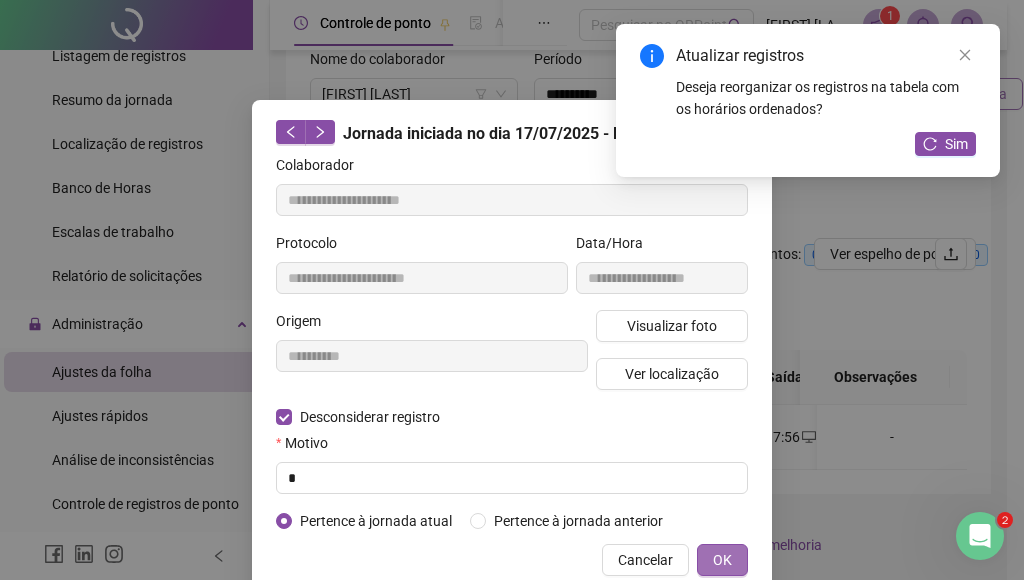 click on "OK" at bounding box center [722, 560] 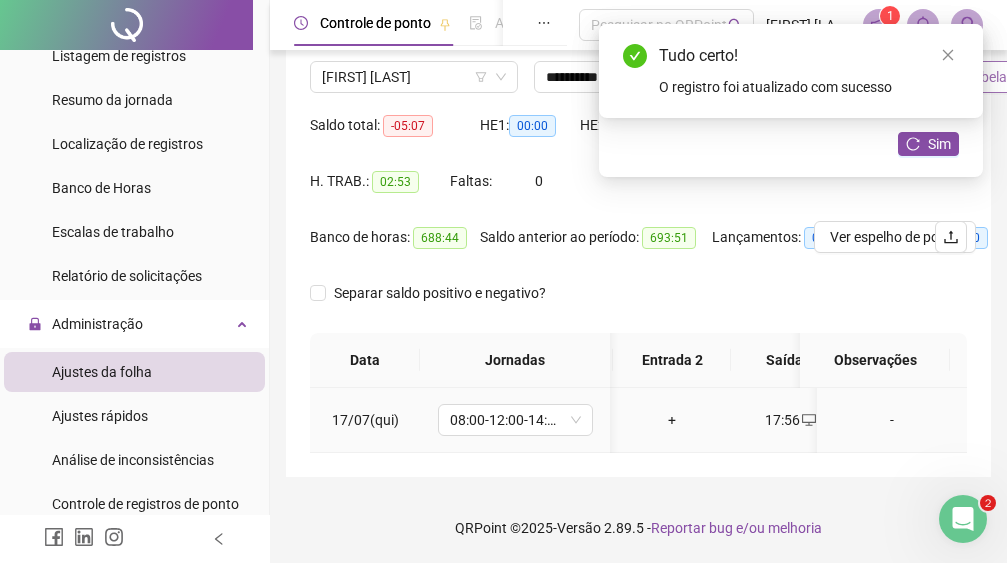 click on "+" at bounding box center (672, 420) 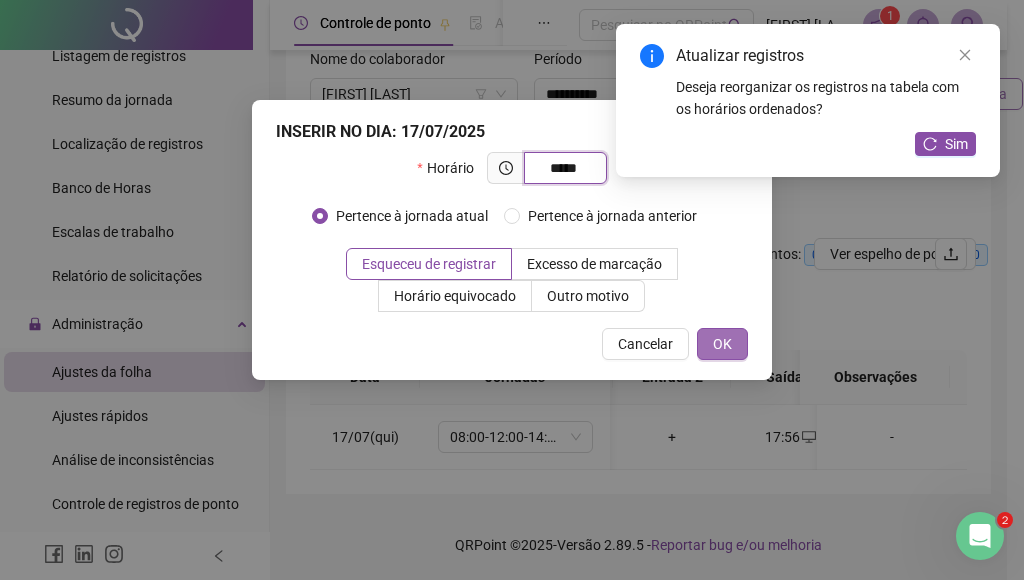 type on "*****" 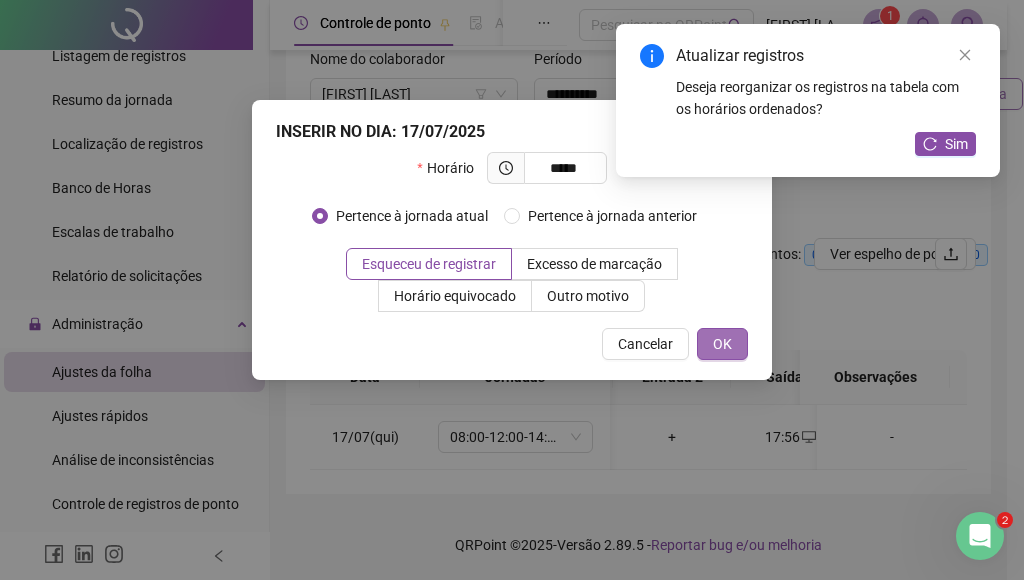 click on "OK" at bounding box center (722, 344) 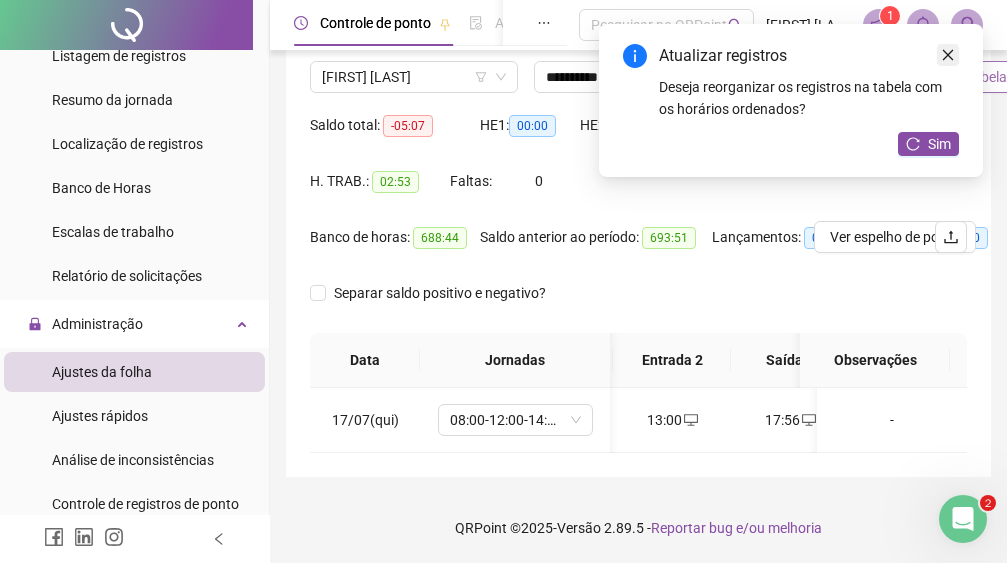click 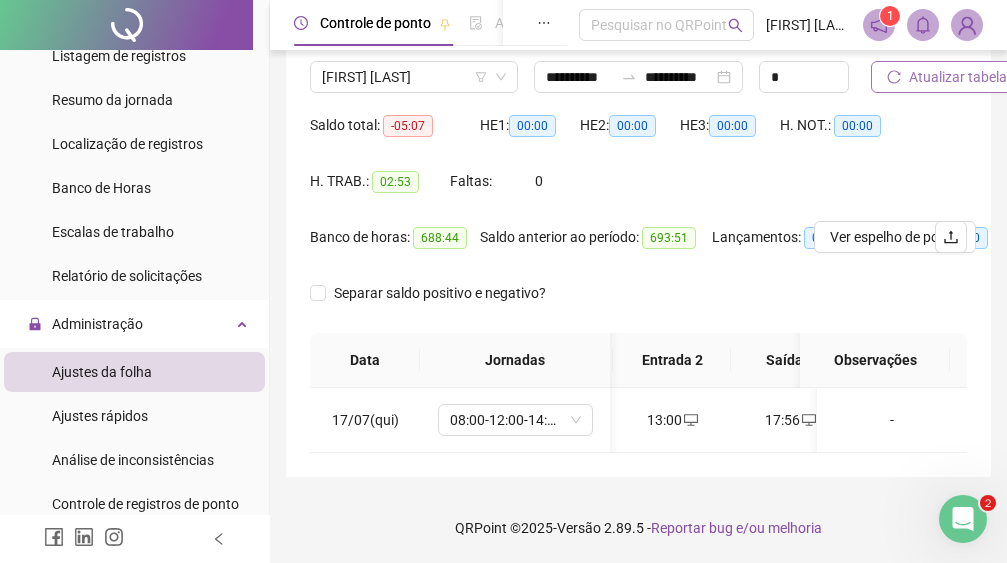 click on "Atualizar tabela" at bounding box center (958, 77) 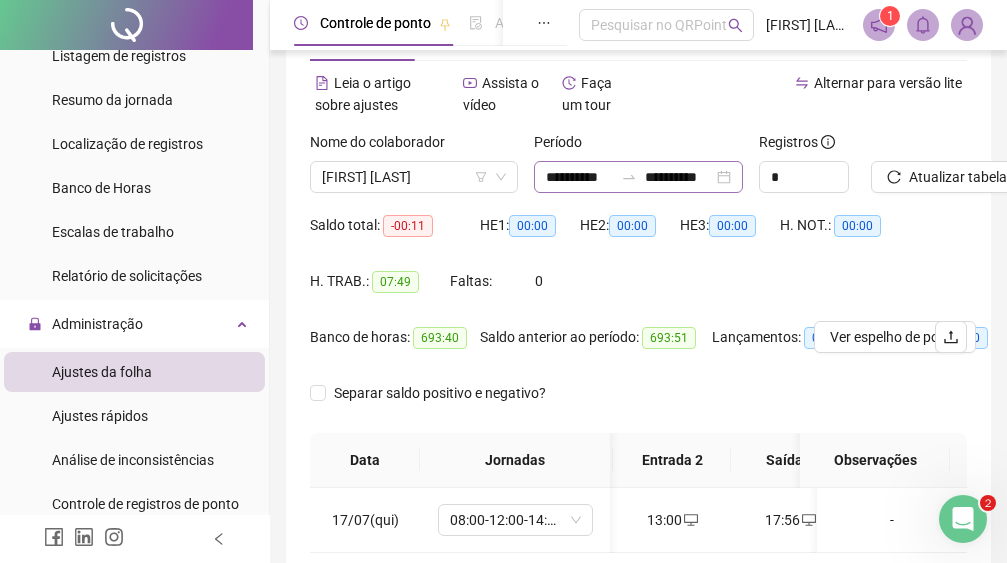 click on "**********" at bounding box center [638, 177] 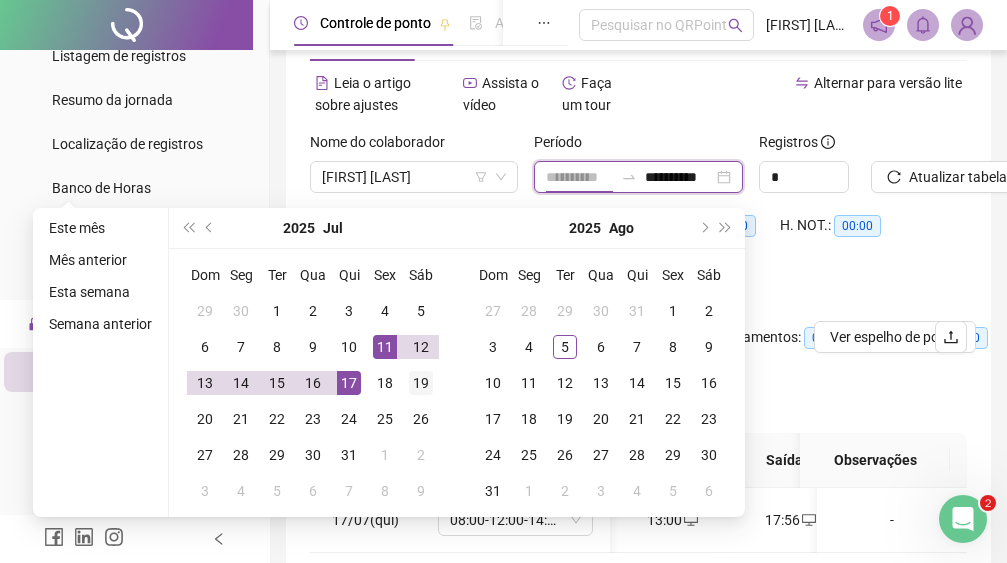 type on "**********" 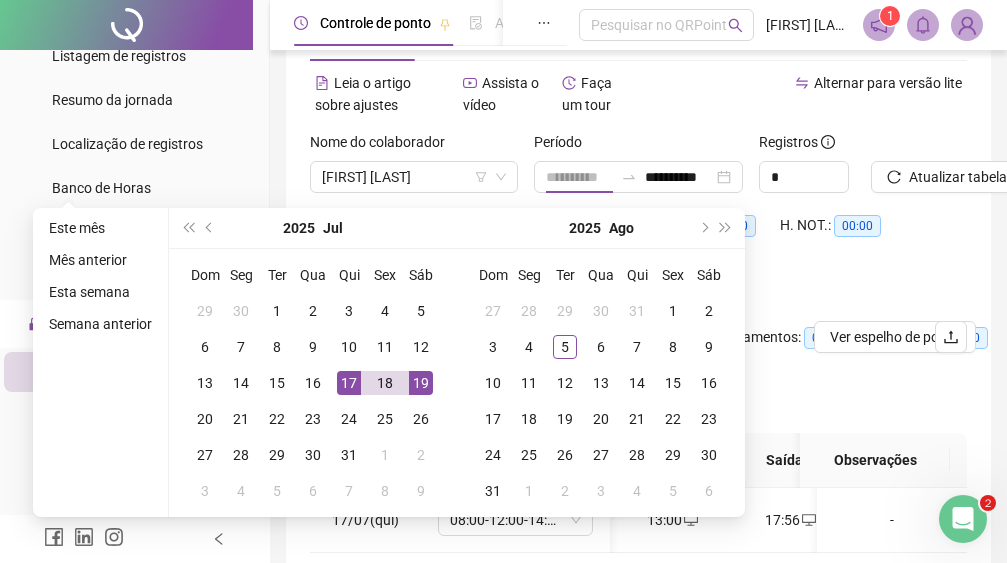 click on "19" at bounding box center [421, 383] 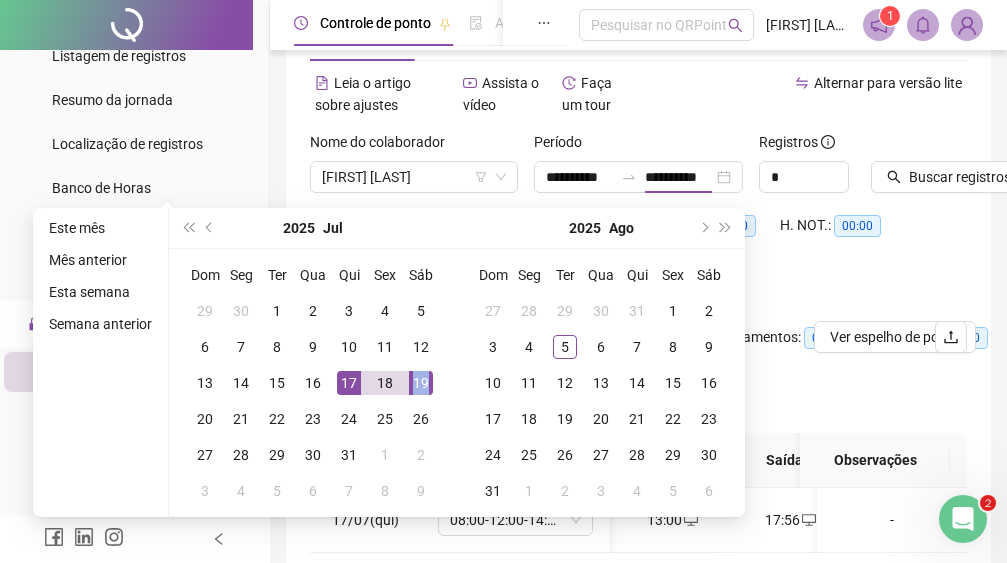type on "**********" 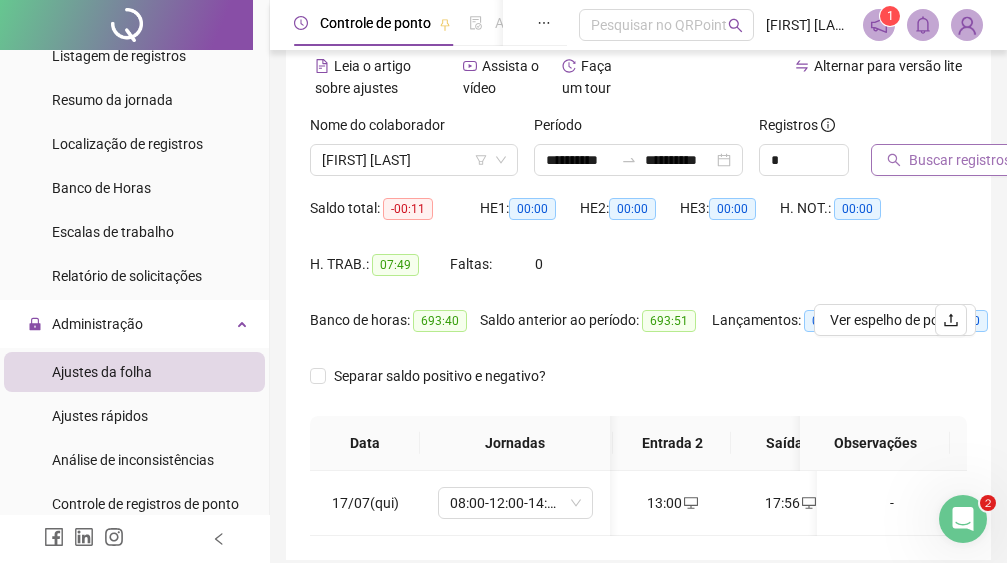 click on "Buscar registros" at bounding box center [960, 160] 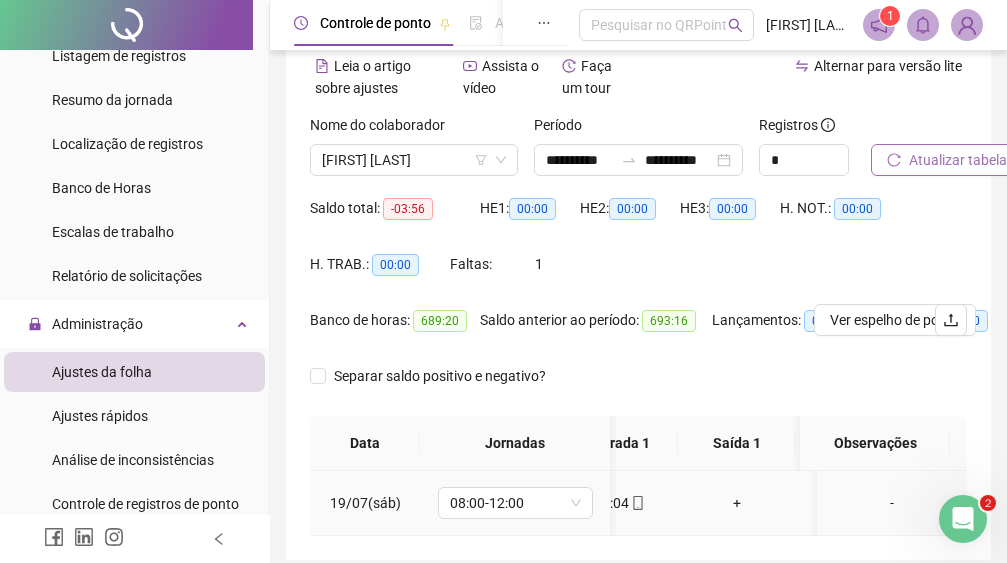 click on "+" at bounding box center (737, 503) 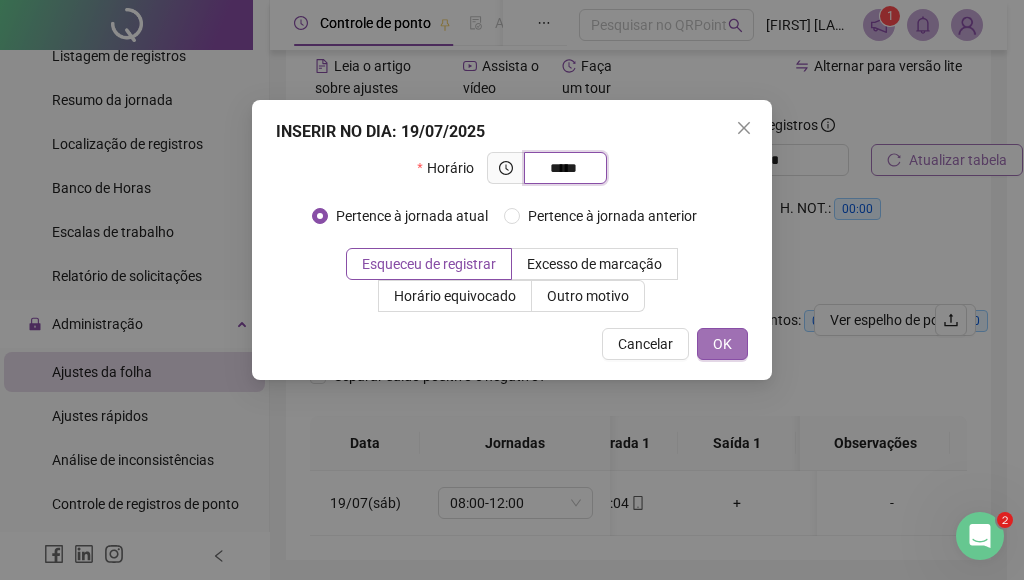type on "*****" 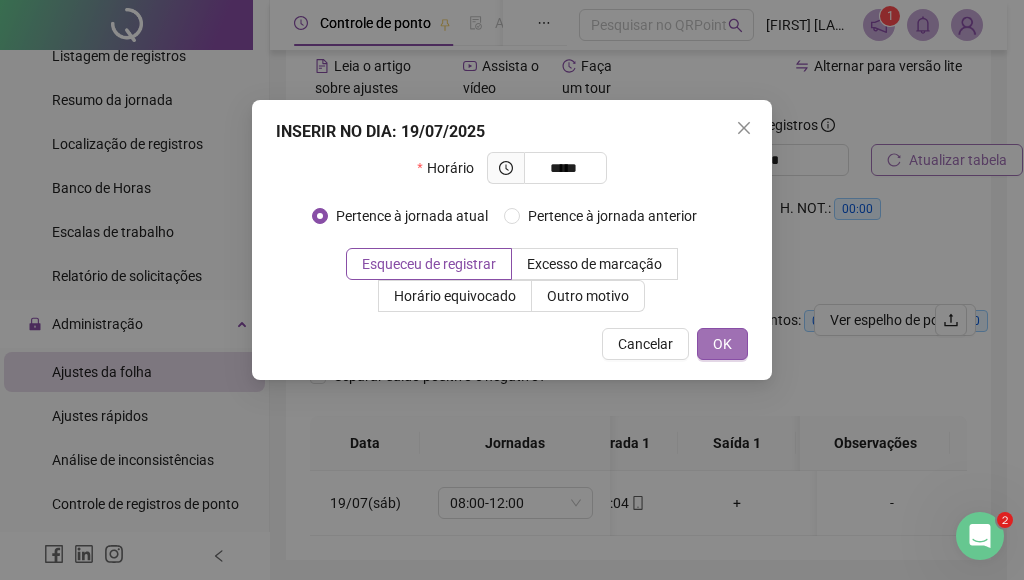click on "OK" at bounding box center (722, 344) 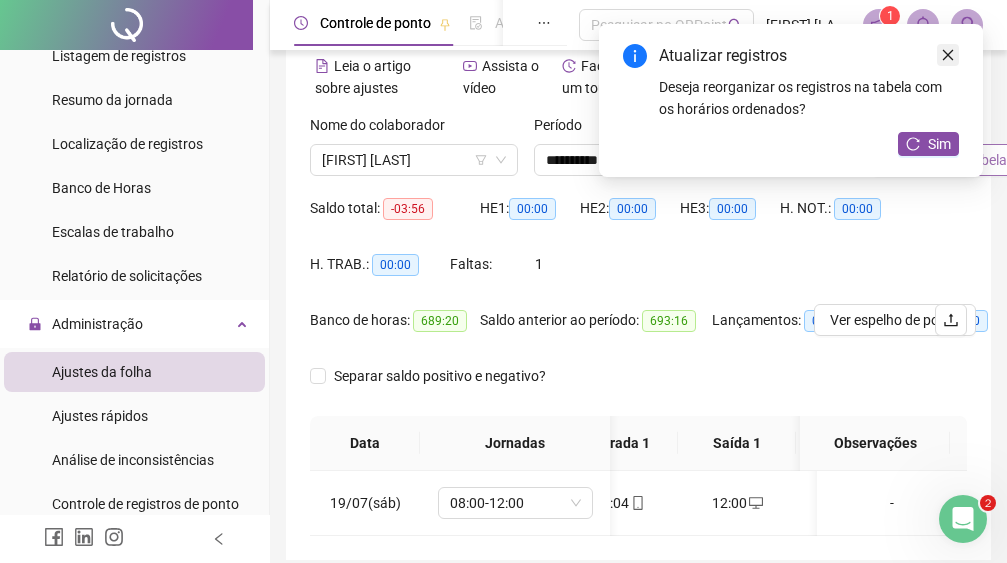 click 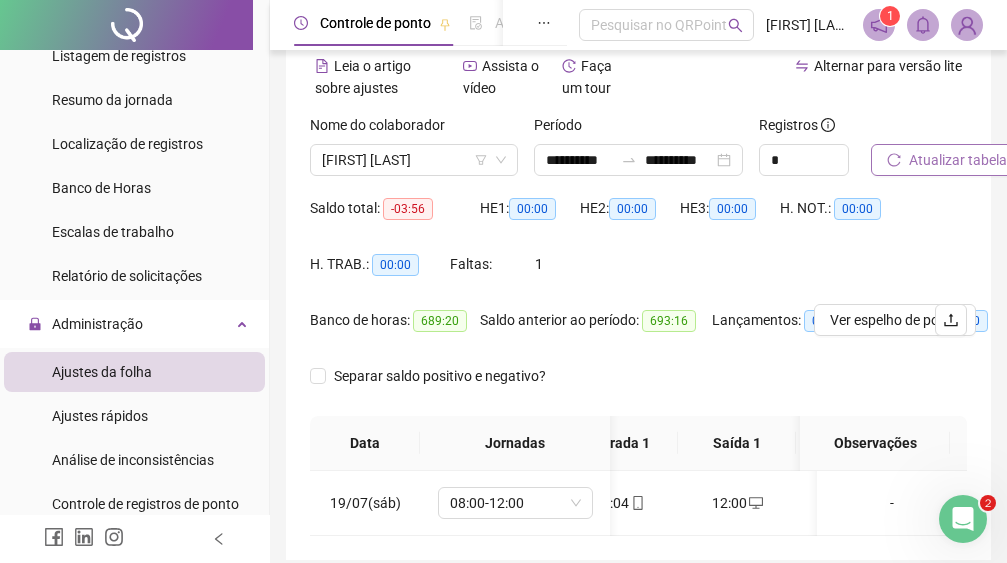 click on "Atualizar tabela" at bounding box center (947, 160) 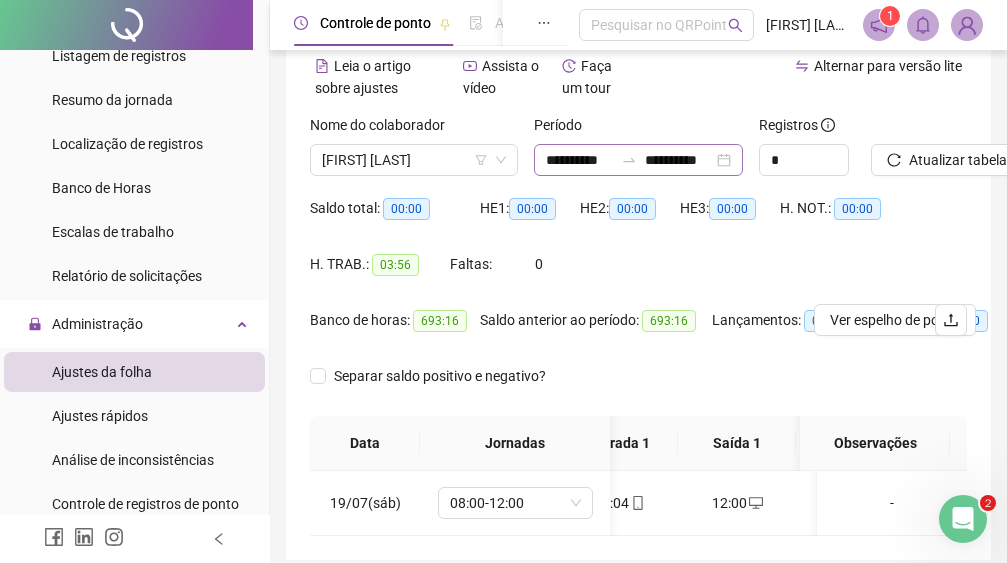 click on "**********" at bounding box center [638, 160] 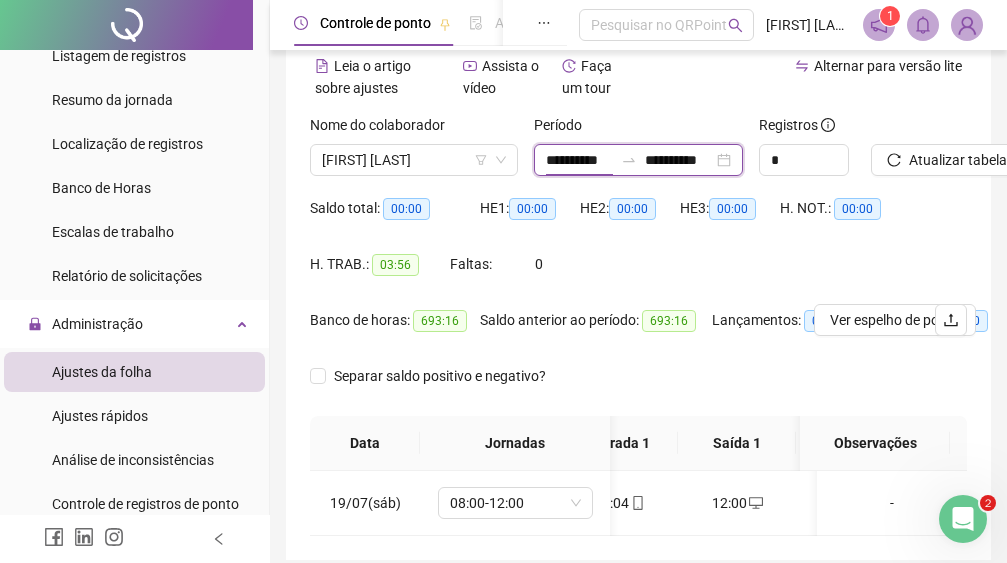 scroll, scrollTop: 0, scrollLeft: 4, axis: horizontal 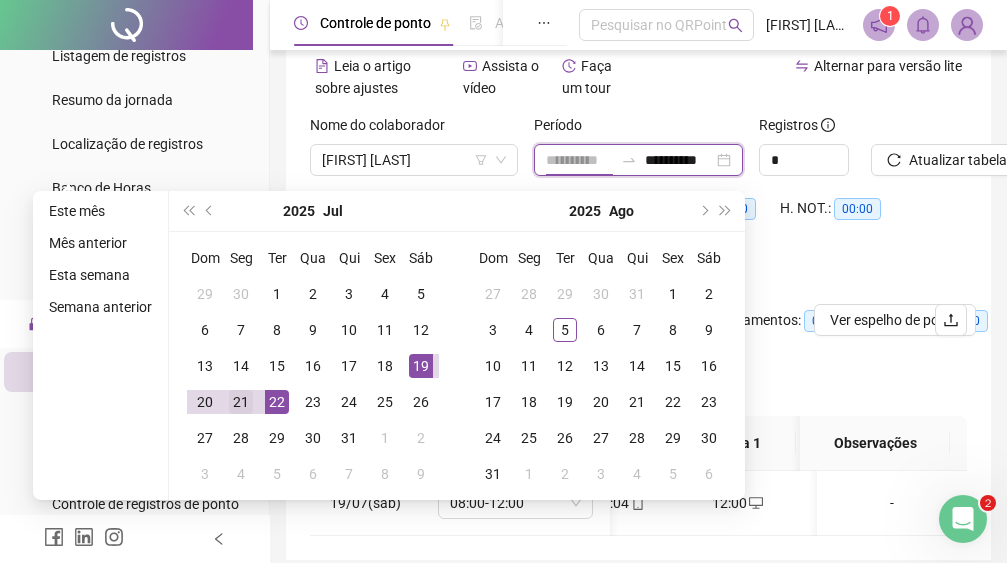 type on "**********" 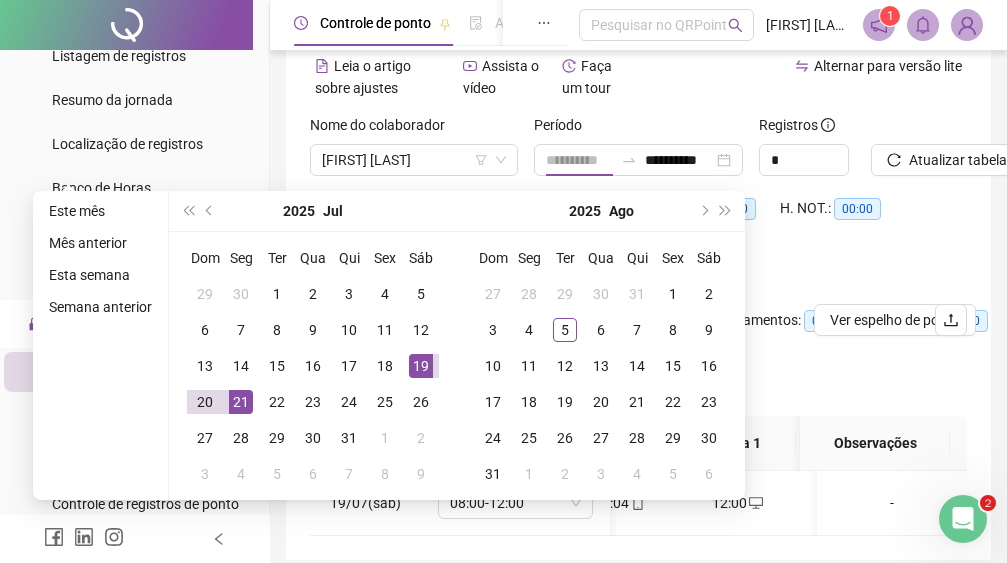click on "21" at bounding box center [241, 402] 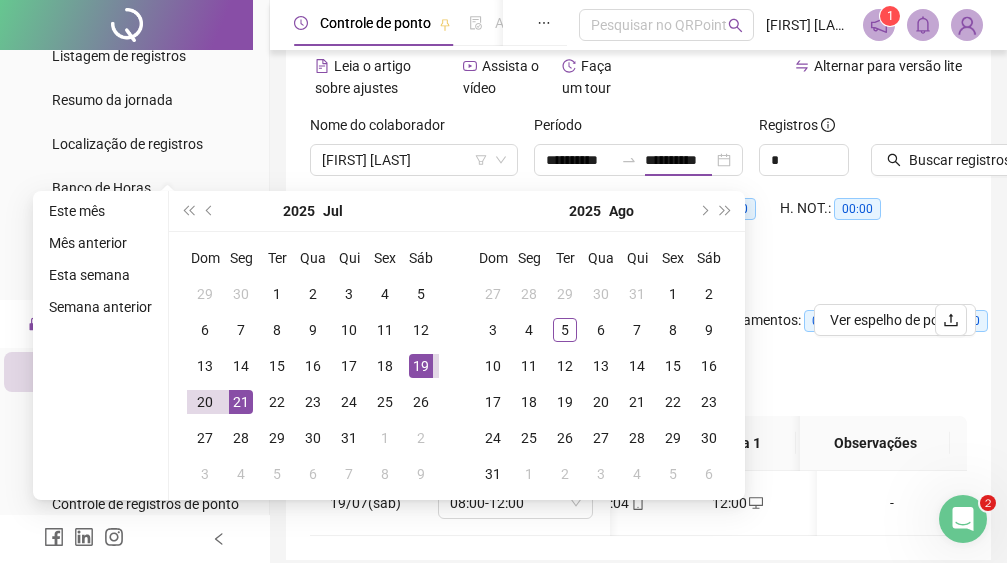 scroll, scrollTop: 0, scrollLeft: 0, axis: both 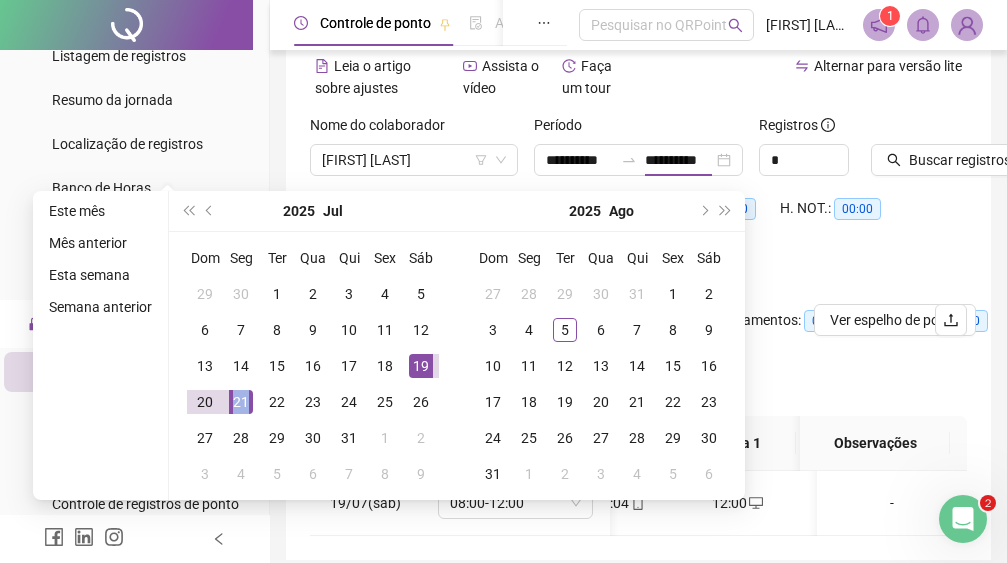 type on "**********" 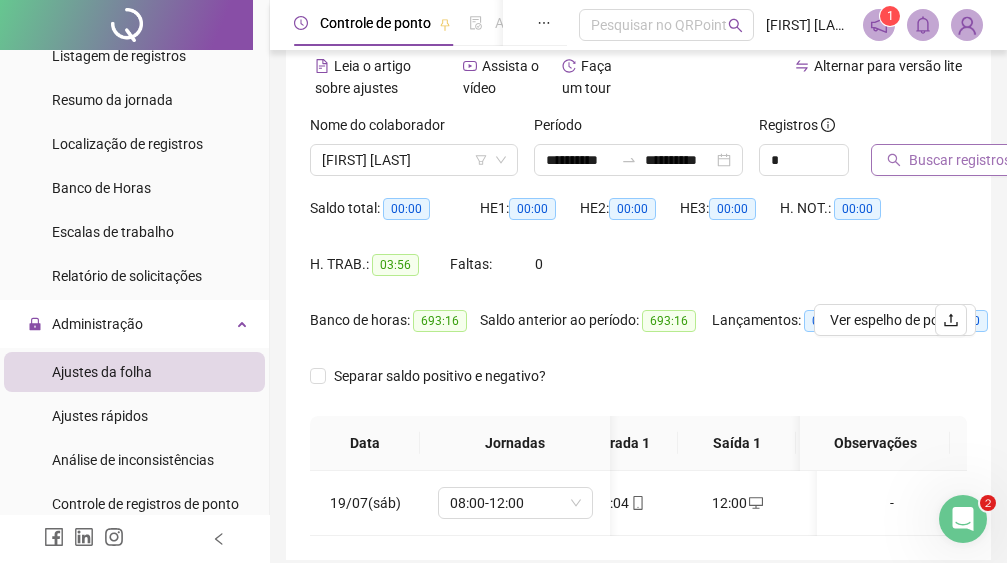 click on "Buscar registros" at bounding box center (960, 160) 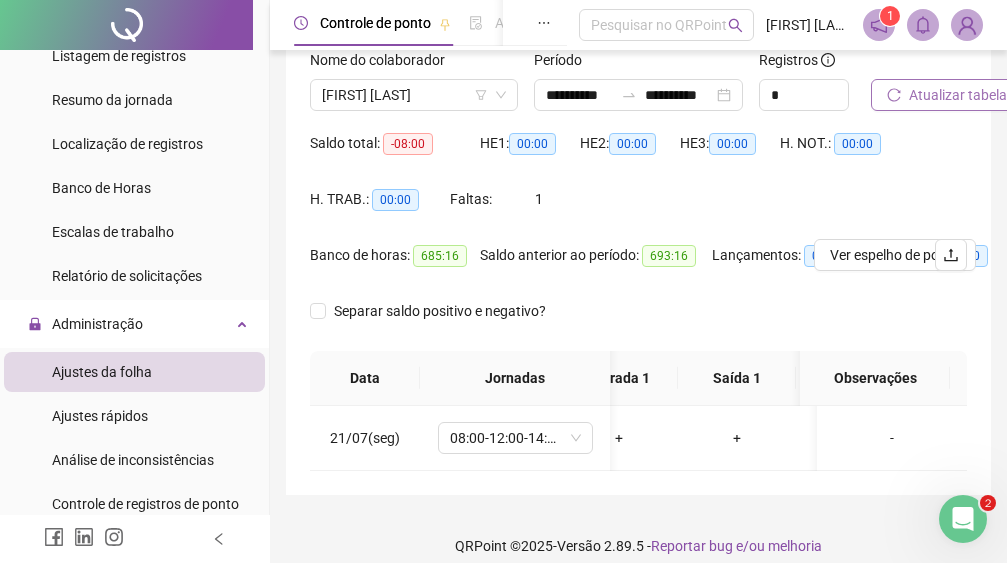 scroll, scrollTop: 182, scrollLeft: 0, axis: vertical 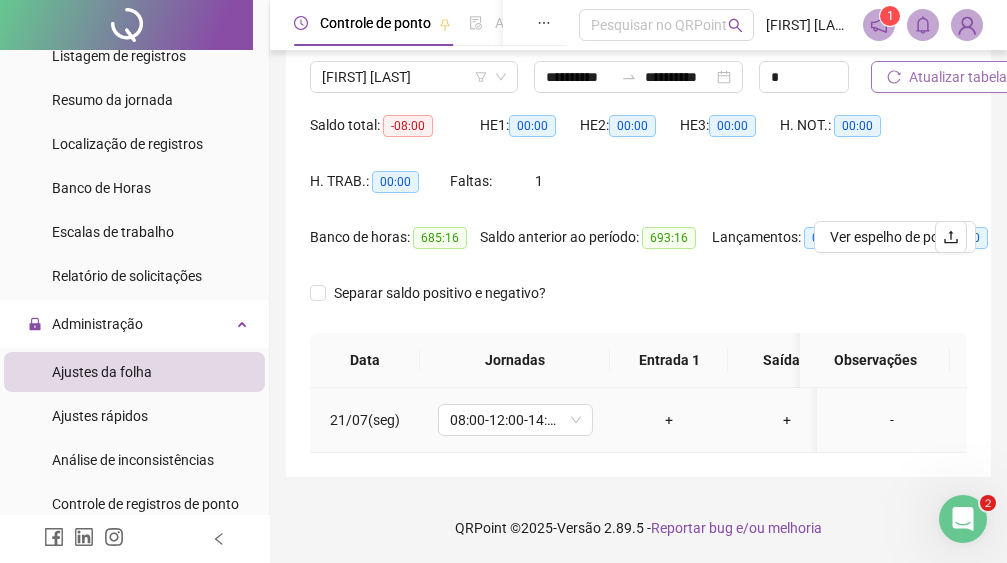 click on "+" at bounding box center (669, 420) 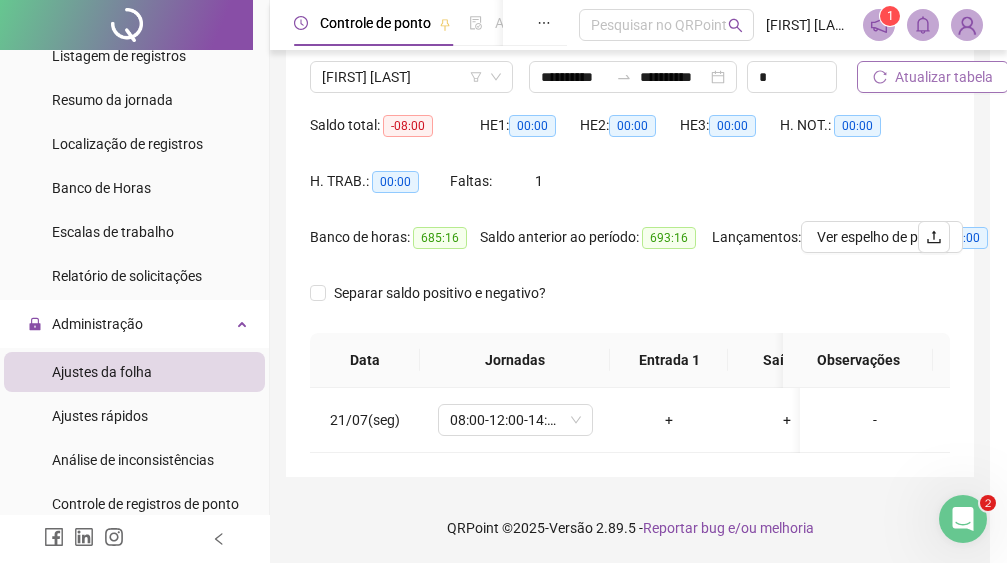 scroll, scrollTop: 175, scrollLeft: 0, axis: vertical 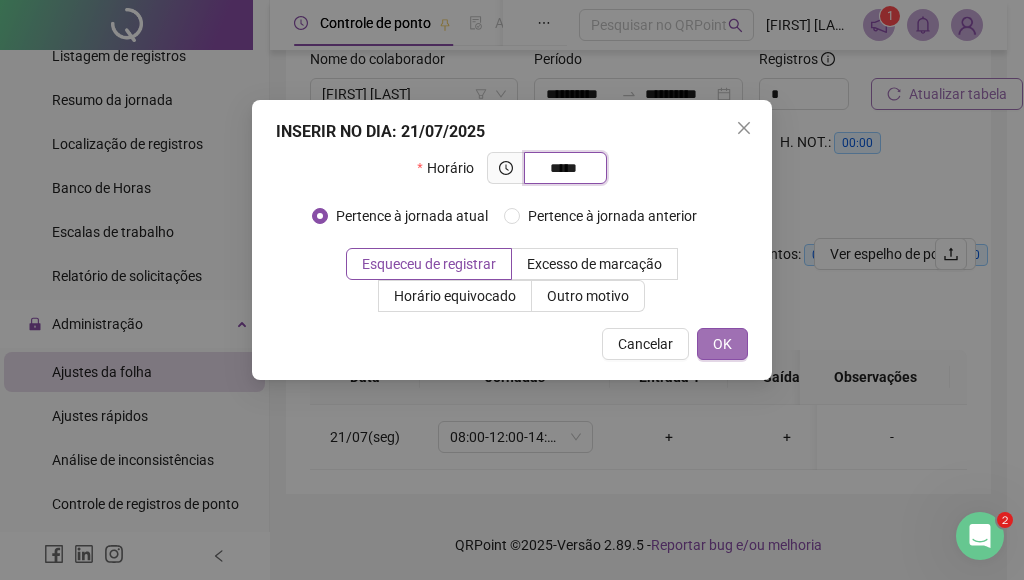 type on "*****" 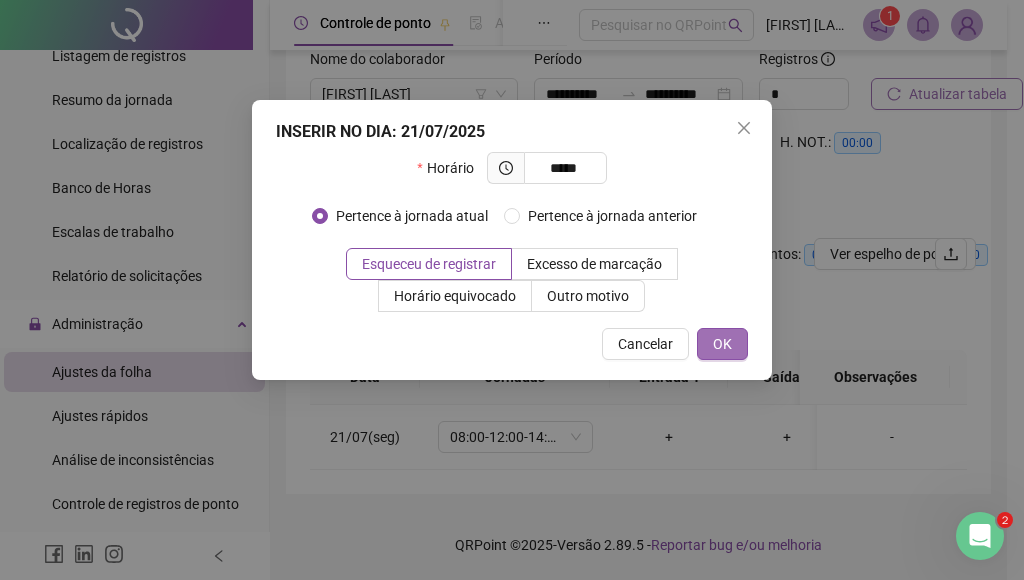click on "OK" at bounding box center (722, 344) 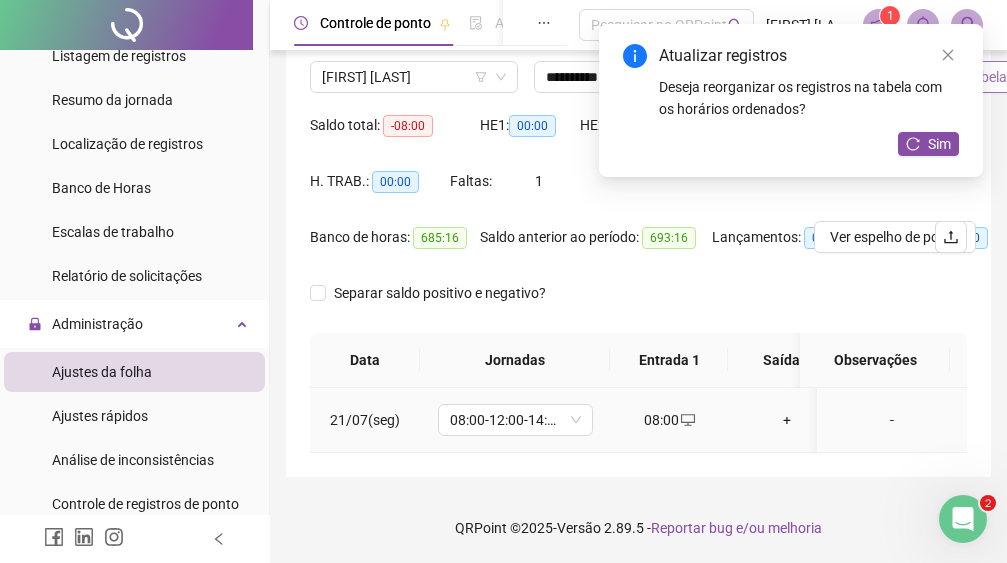 click on "+" at bounding box center (787, 420) 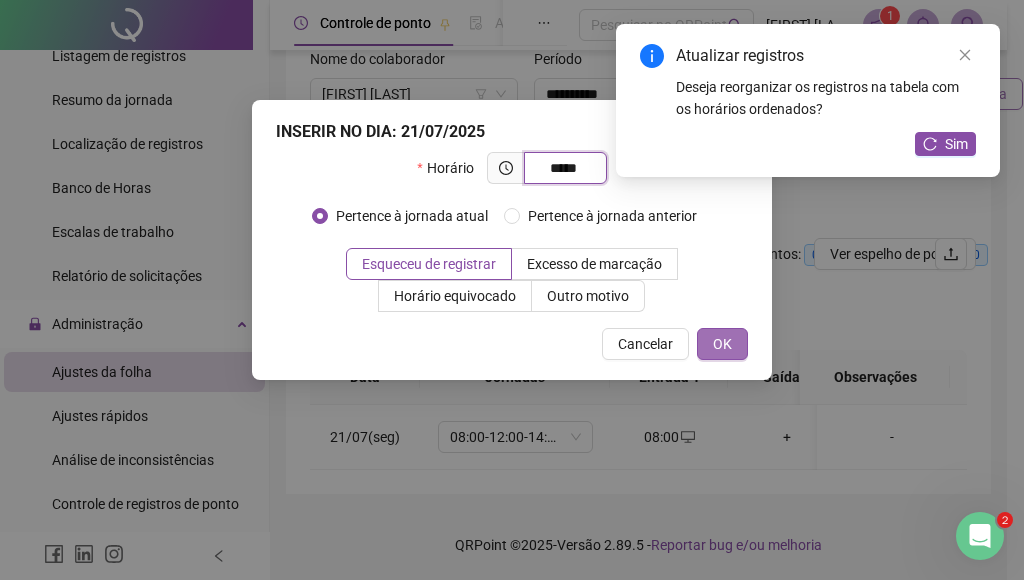 type on "*****" 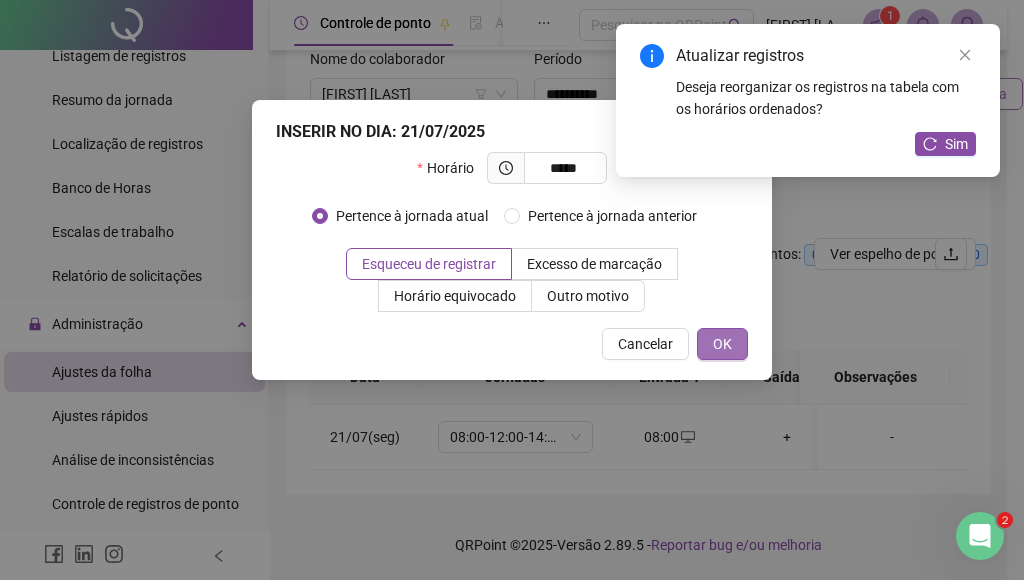 click on "OK" at bounding box center [722, 344] 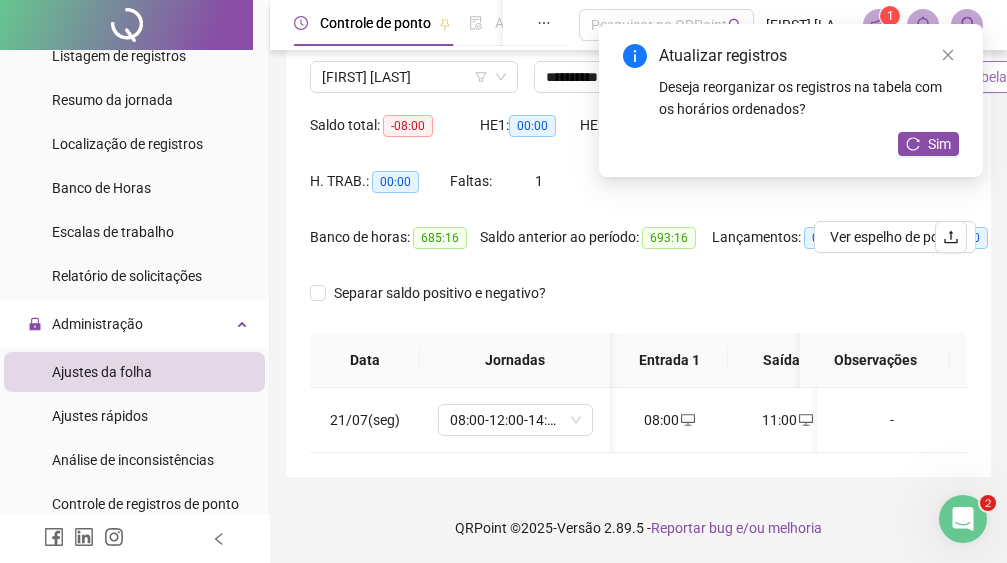 scroll, scrollTop: 0, scrollLeft: 27, axis: horizontal 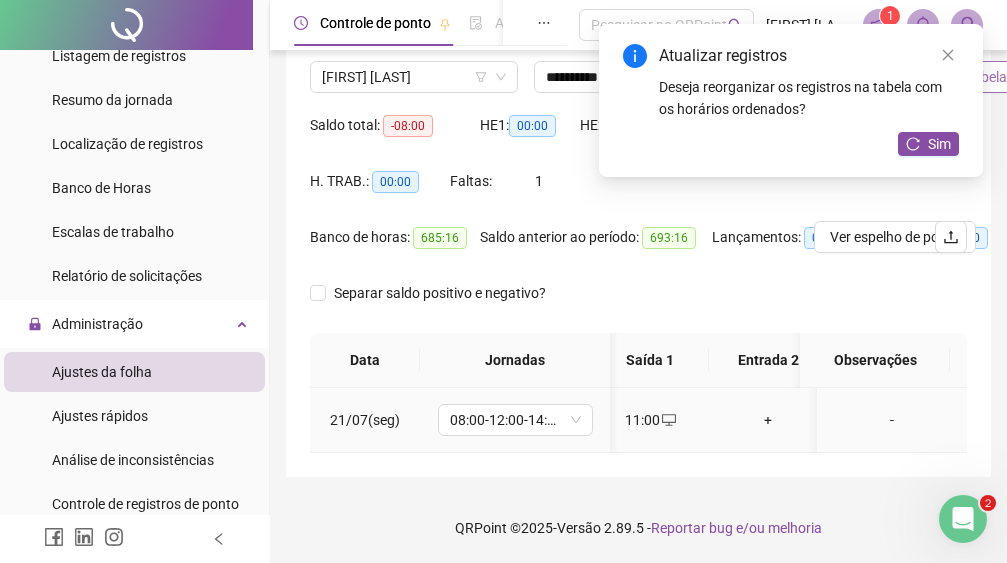 click on "+" at bounding box center [768, 420] 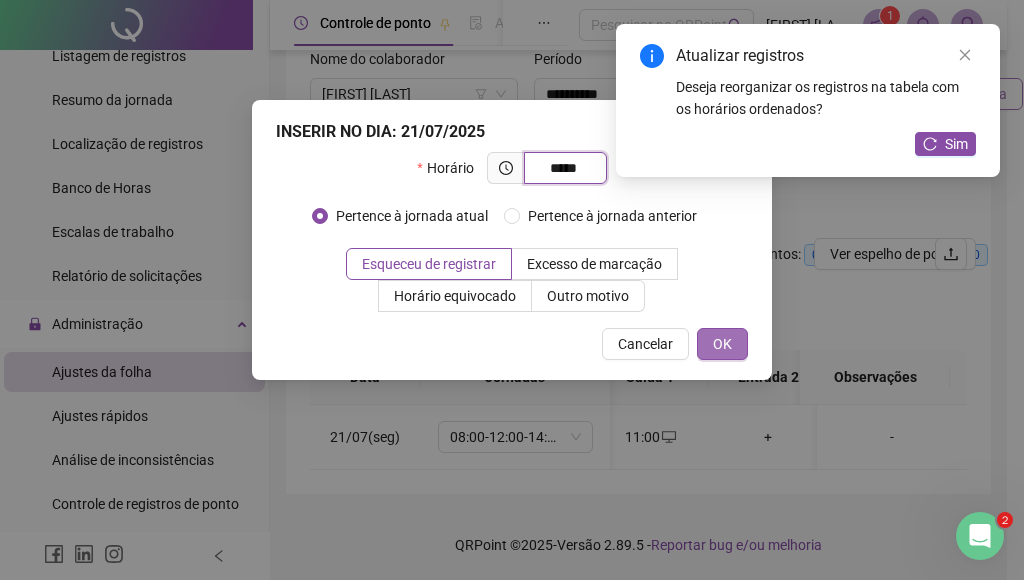 type on "*****" 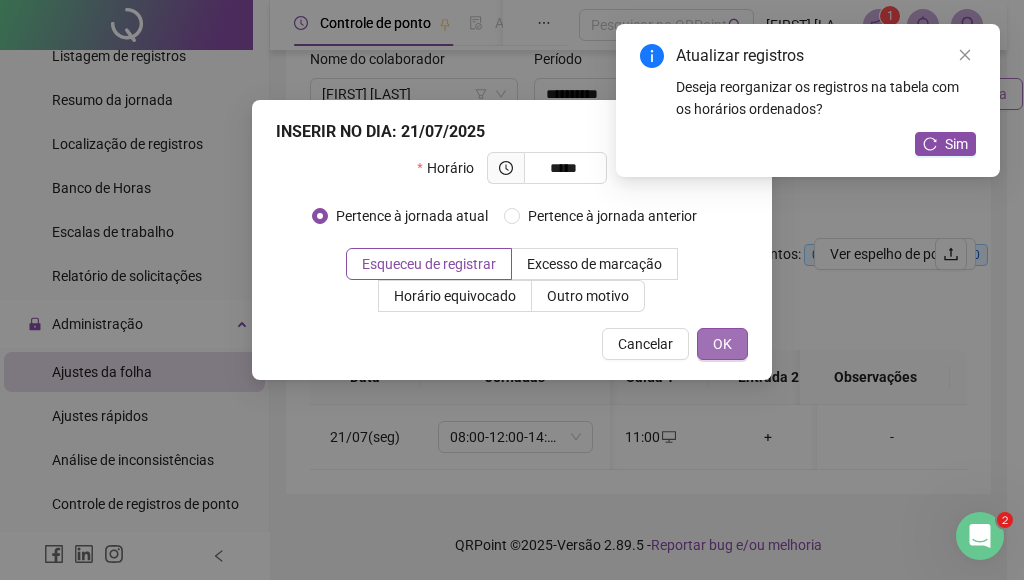 click on "OK" at bounding box center [722, 344] 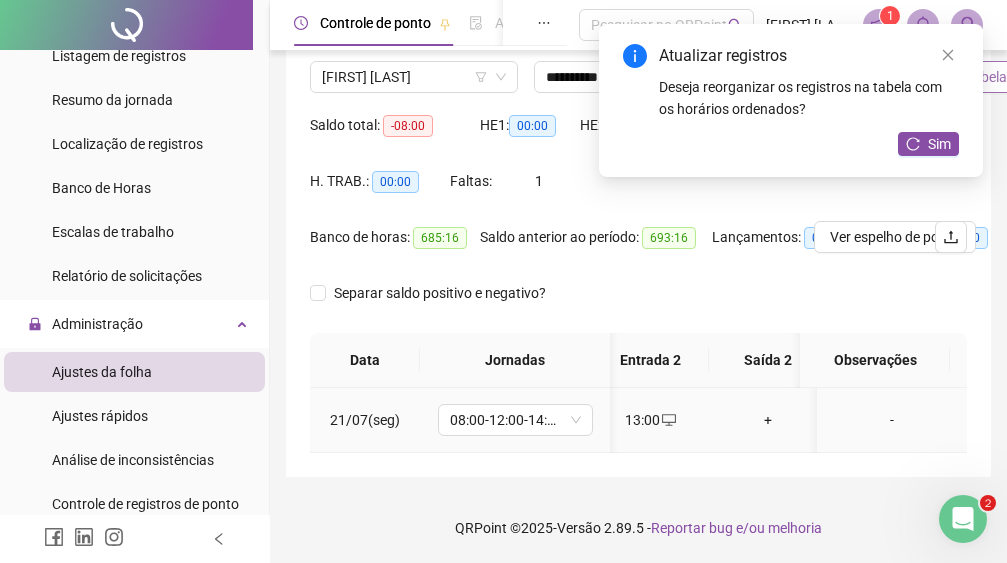 click on "+" at bounding box center (768, 420) 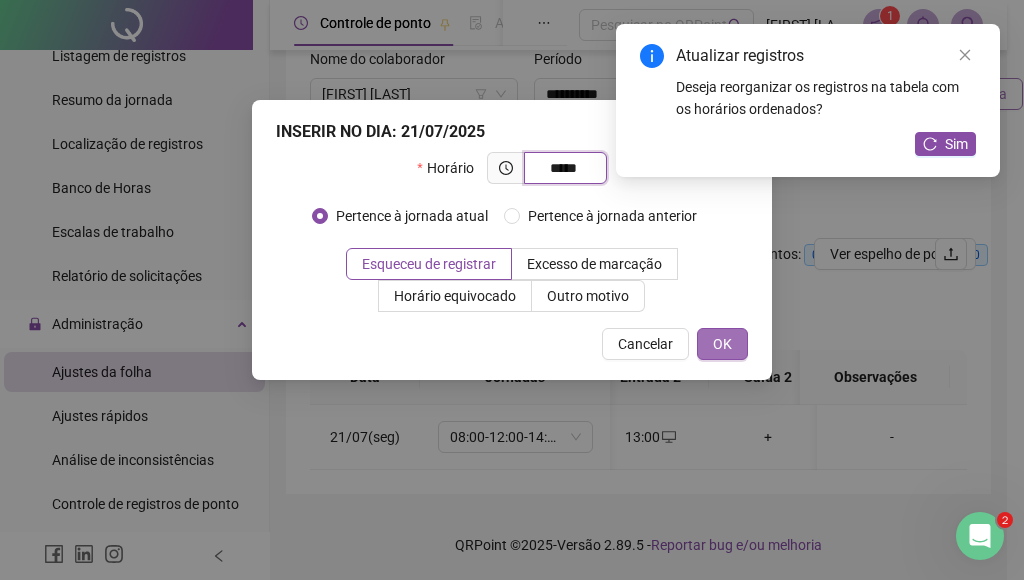 type on "*****" 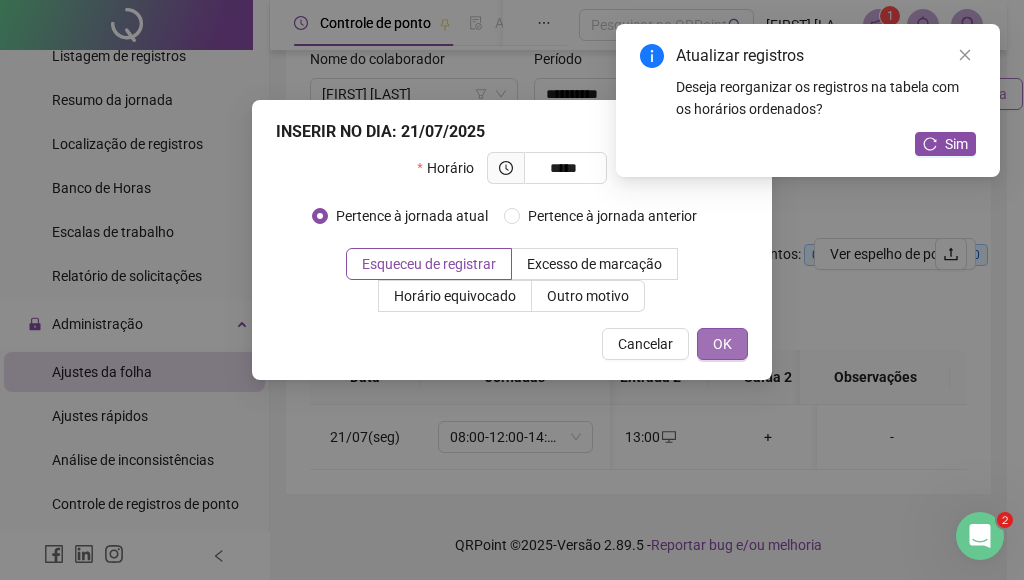 click on "OK" at bounding box center (722, 344) 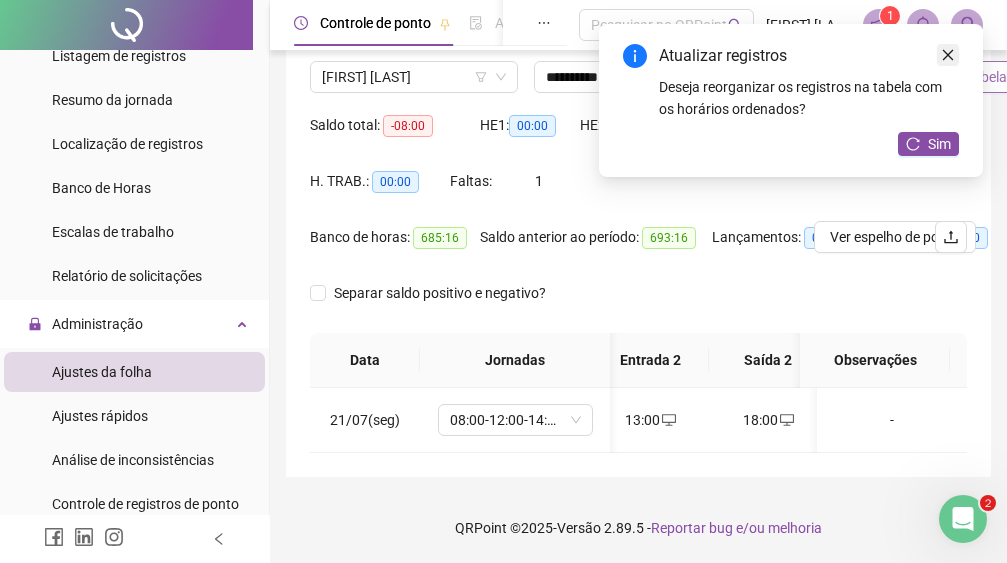 click 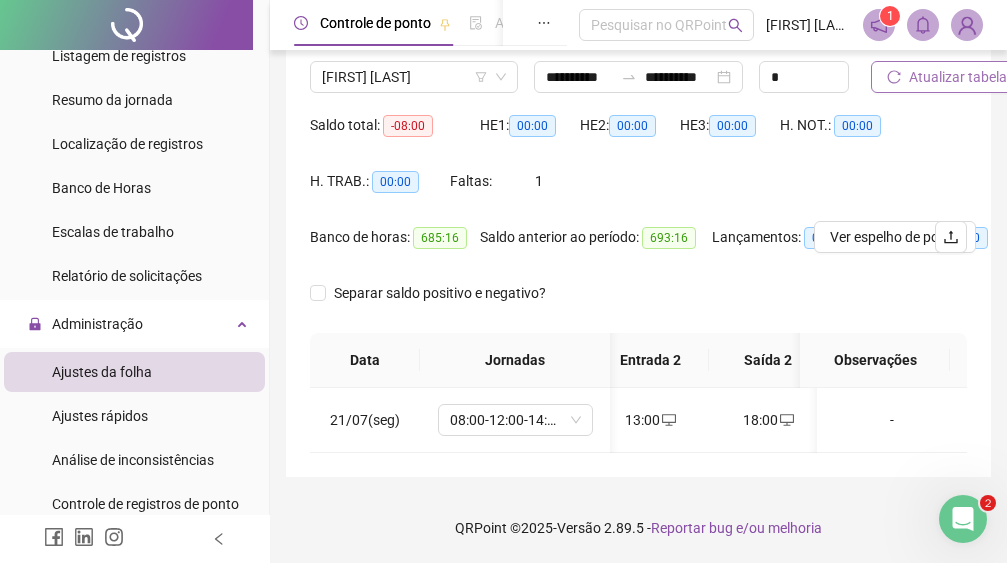 click on "Atualizar tabela" at bounding box center (958, 77) 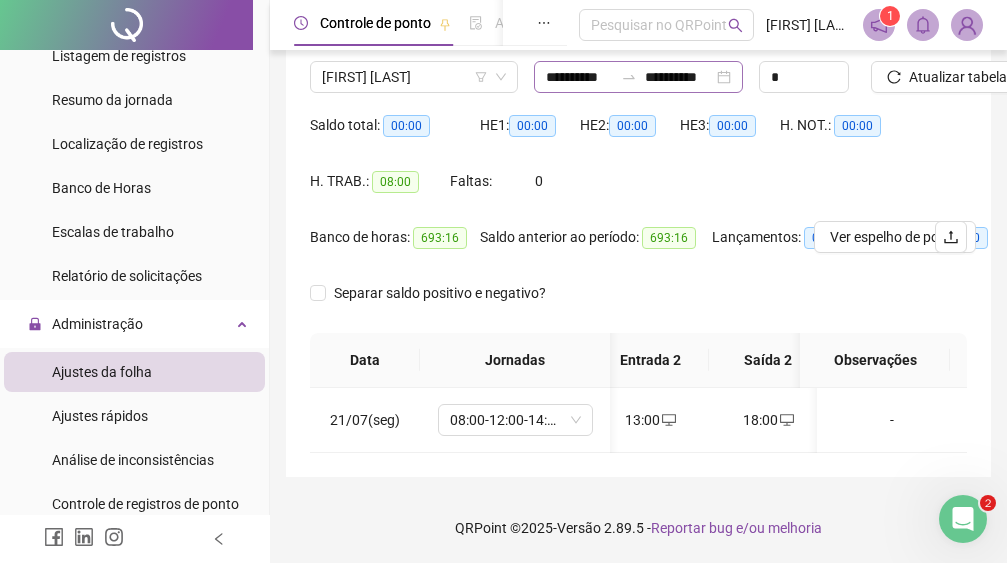 click on "**********" at bounding box center (638, 77) 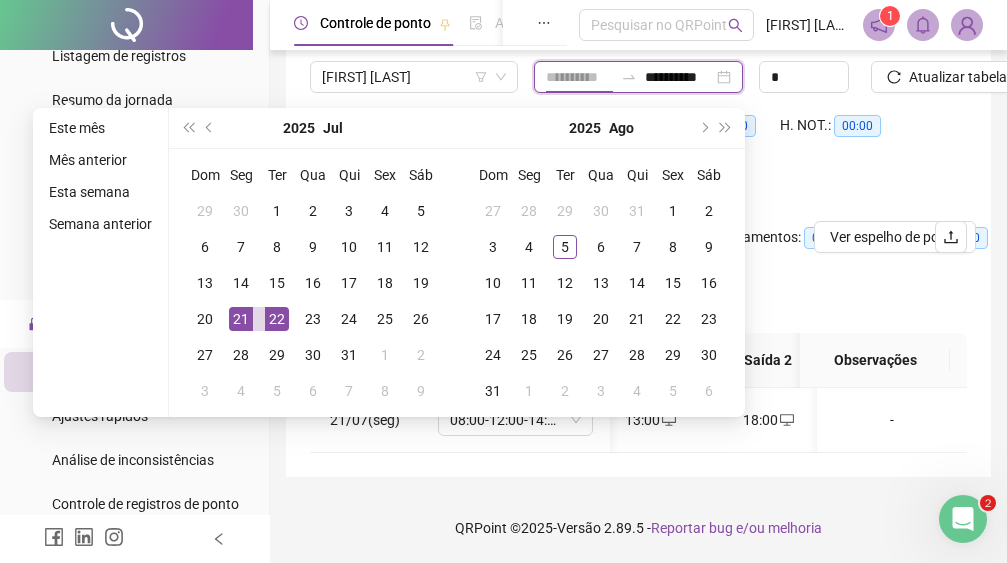 type on "**********" 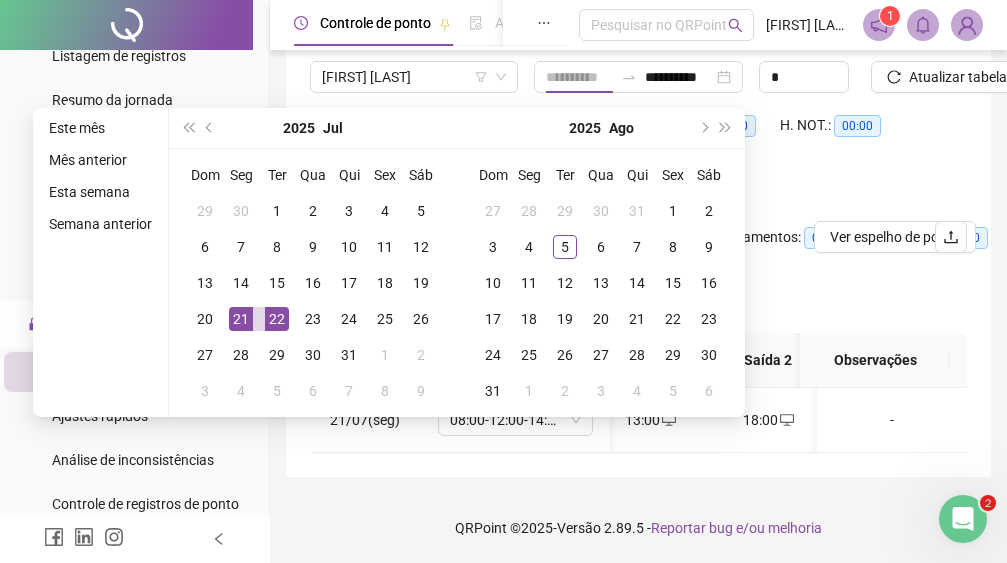 click on "22" at bounding box center (277, 319) 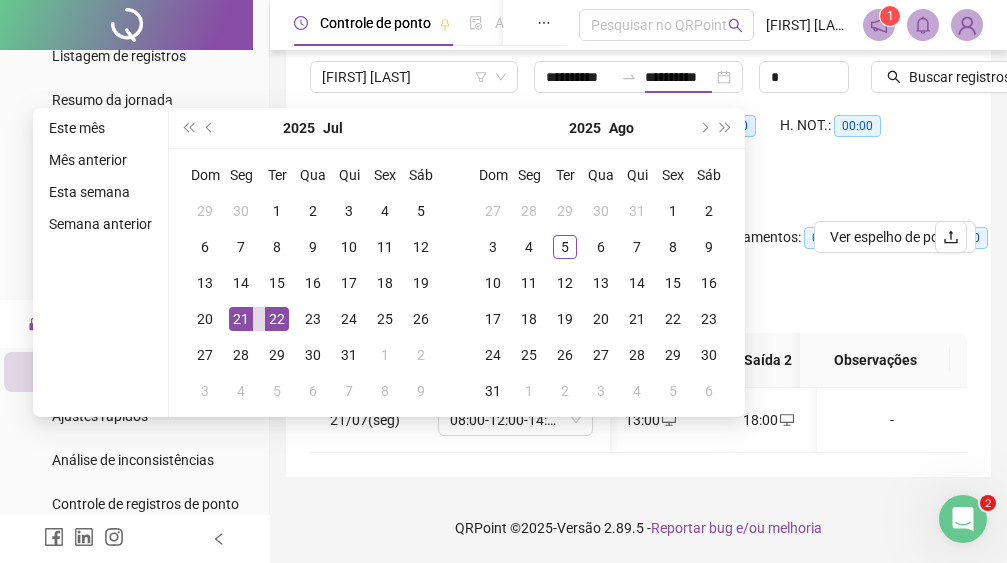 type on "**********" 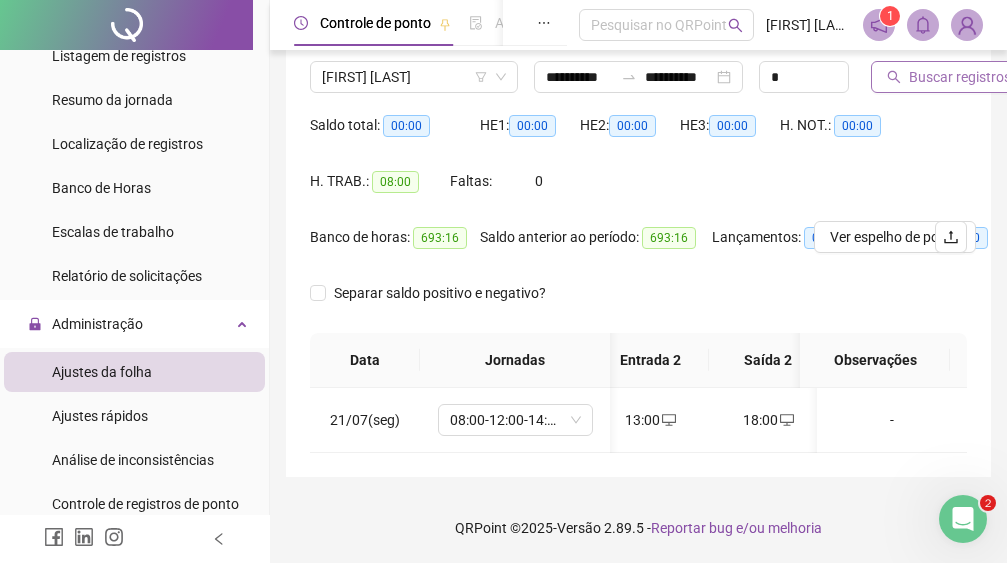click on "Buscar registros" at bounding box center (960, 77) 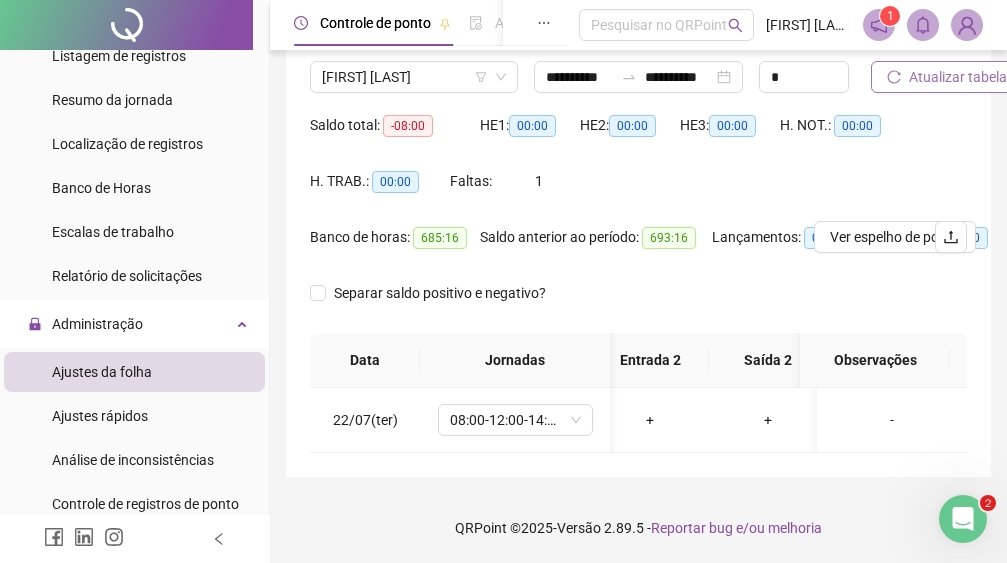 scroll, scrollTop: 0, scrollLeft: 191, axis: horizontal 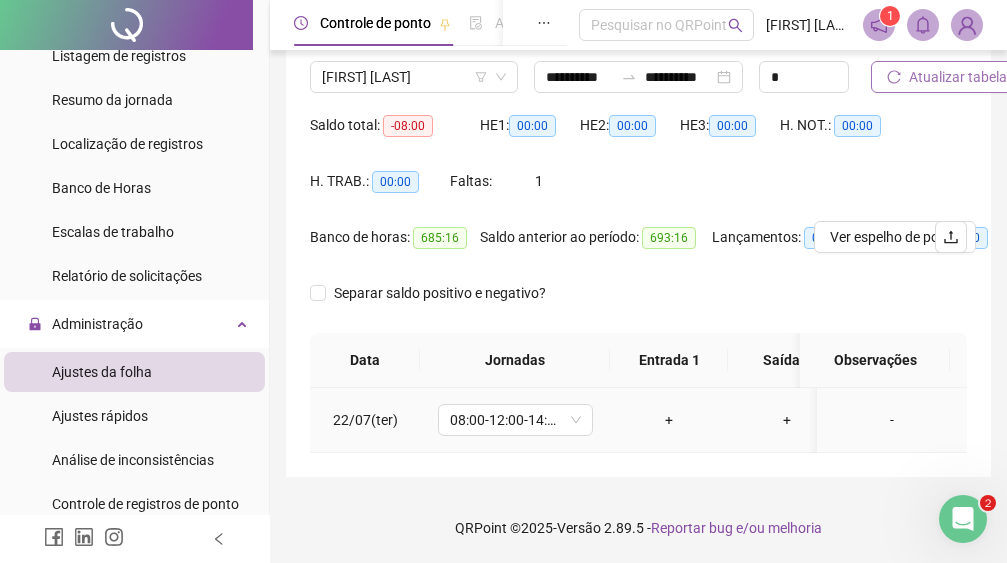 click on "+" at bounding box center [669, 420] 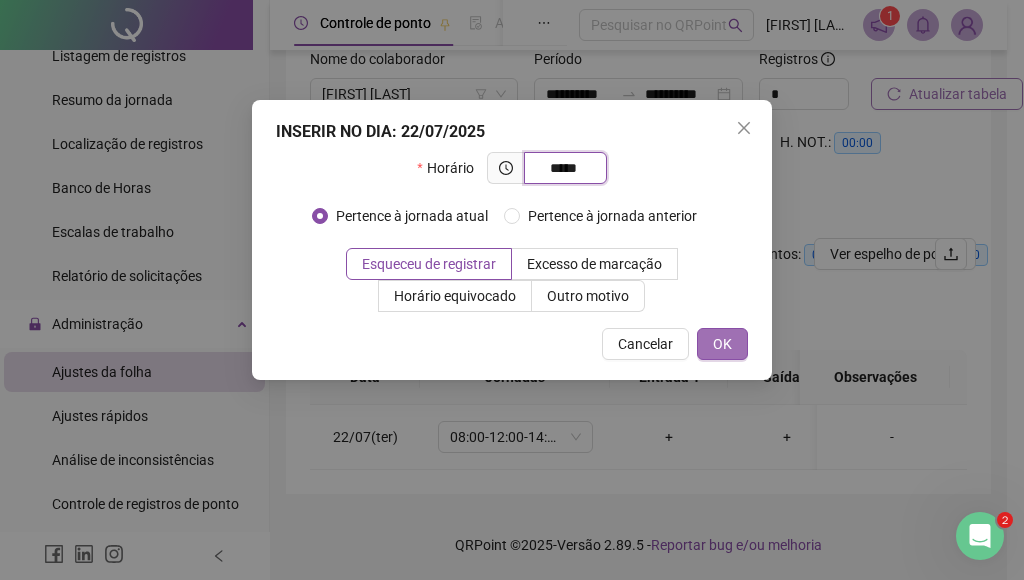 type on "*****" 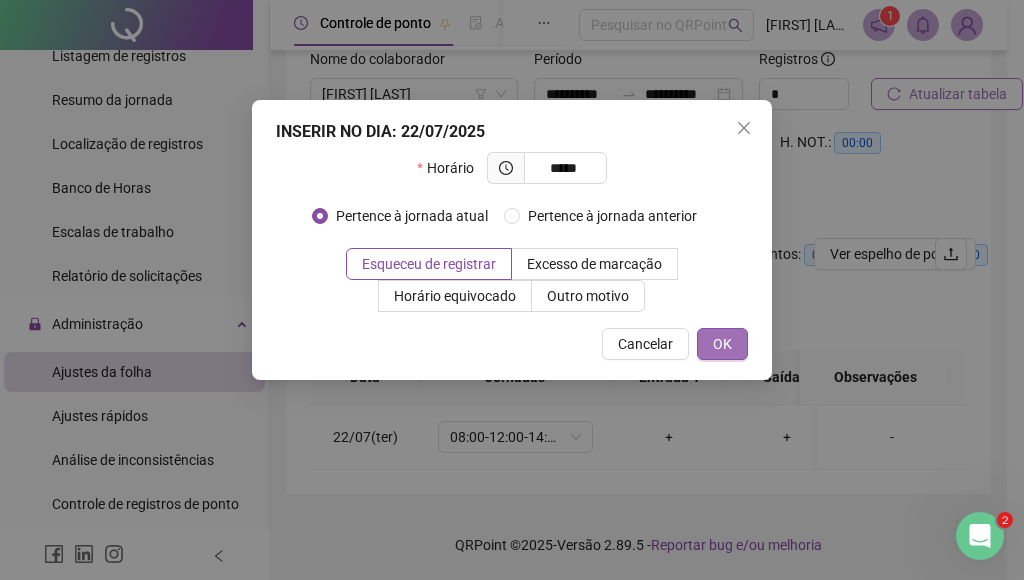 click on "OK" at bounding box center [722, 344] 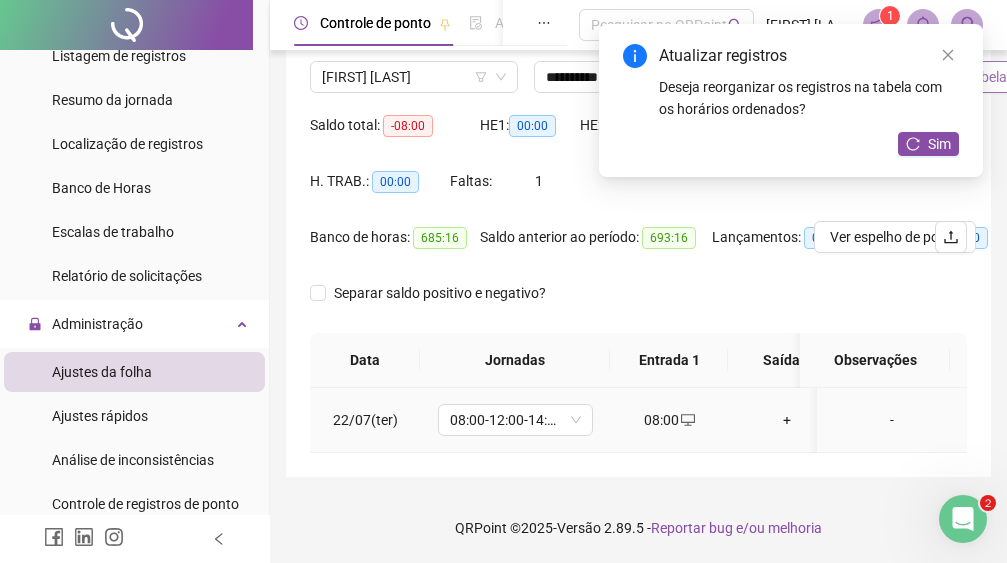 click on "+" at bounding box center [787, 420] 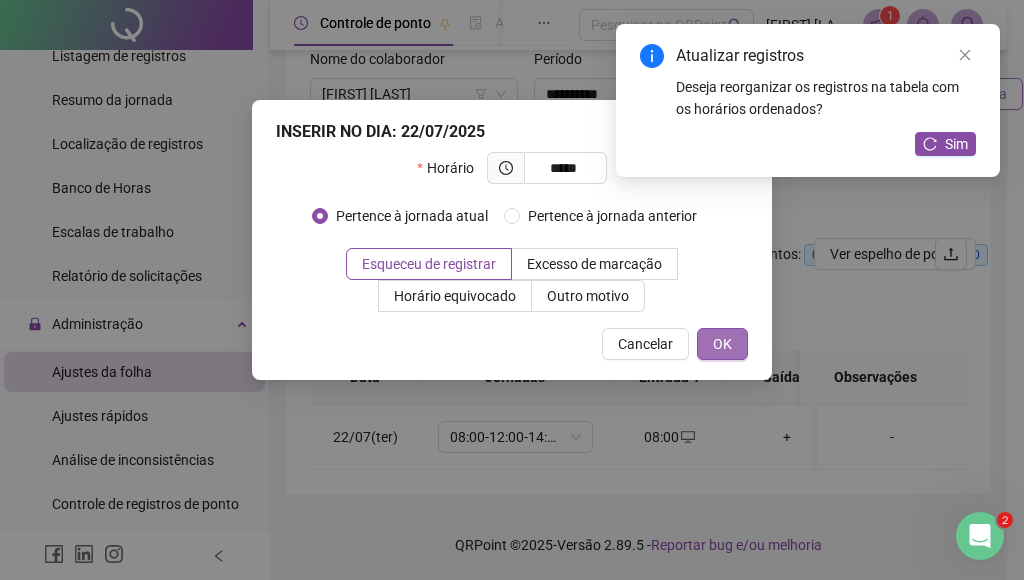 type on "*****" 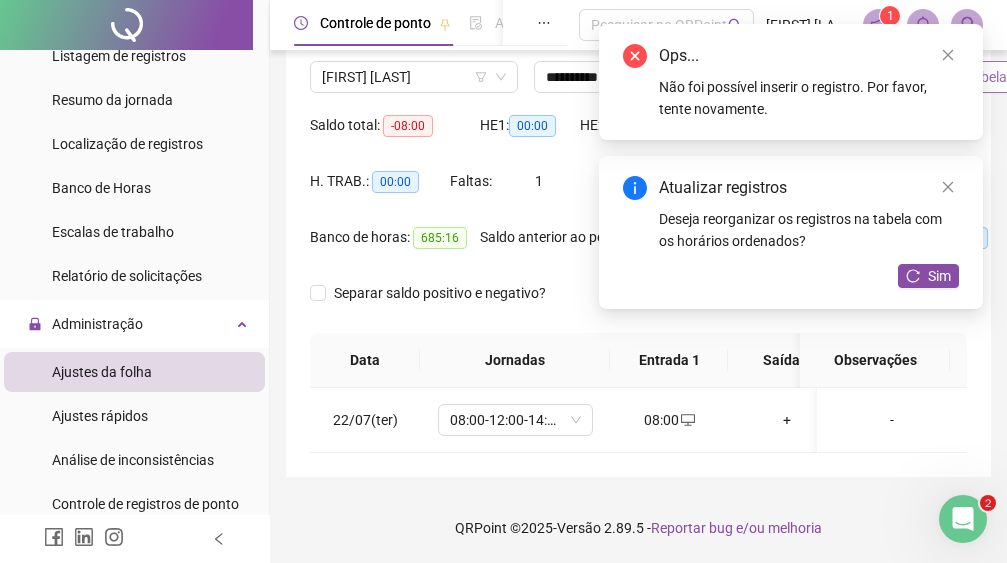 scroll, scrollTop: 0, scrollLeft: 23, axis: horizontal 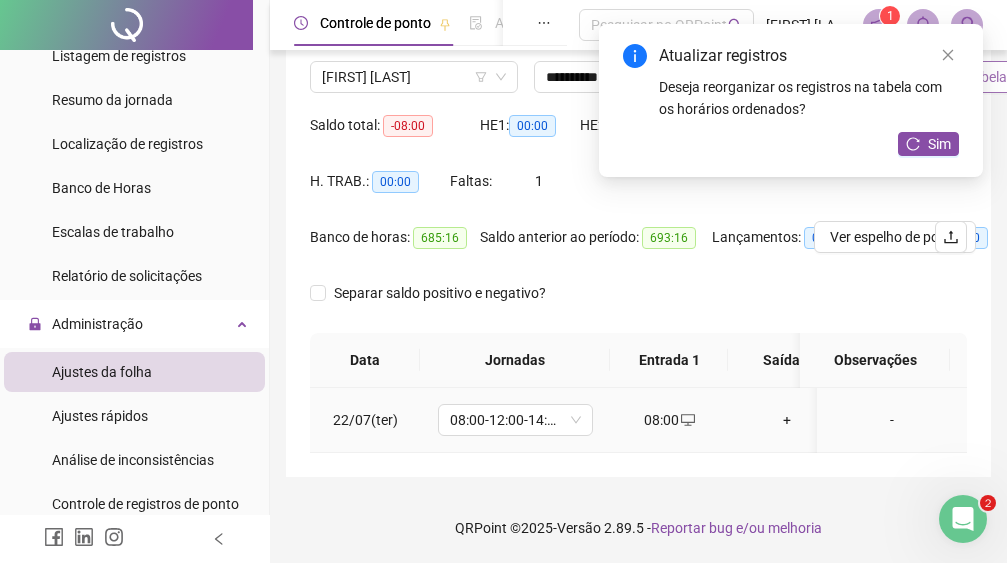 click on "+" at bounding box center [787, 420] 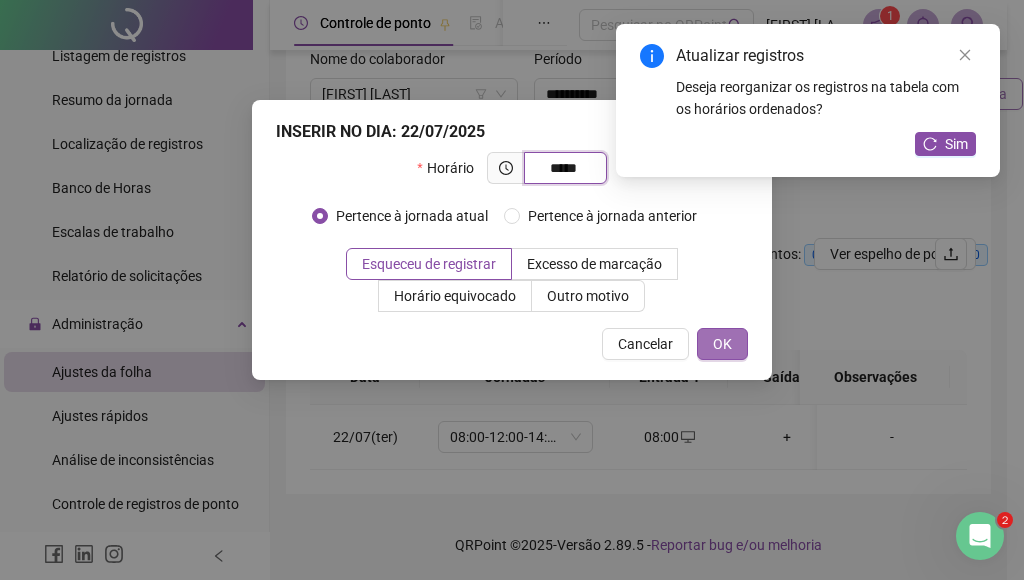type on "*****" 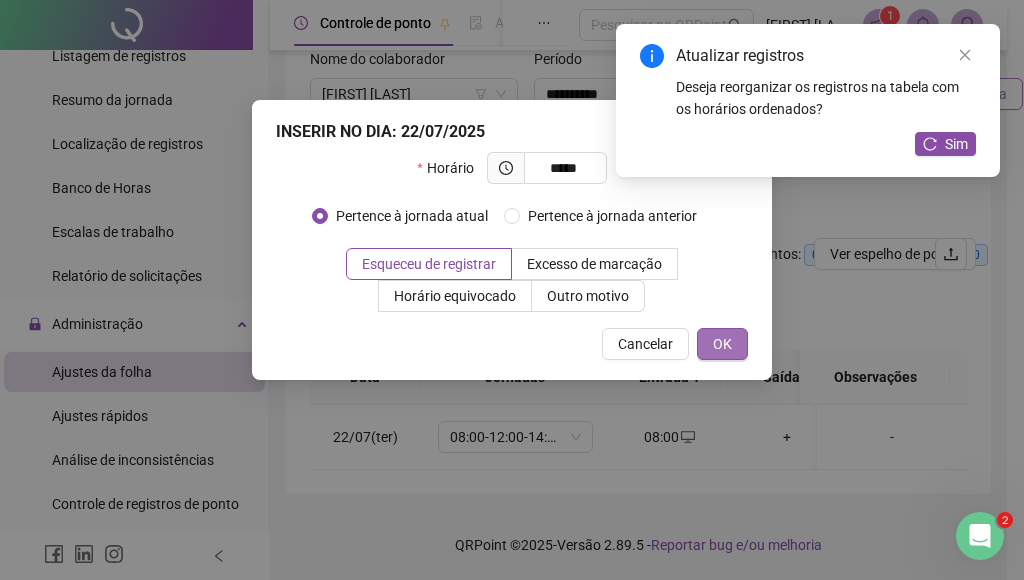 click on "OK" at bounding box center (722, 344) 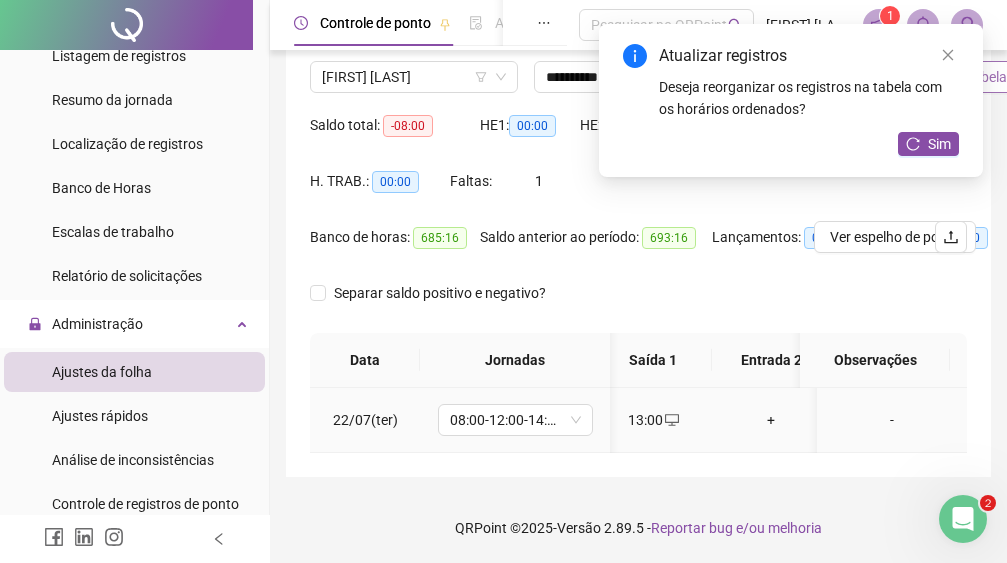click on "+" at bounding box center [771, 420] 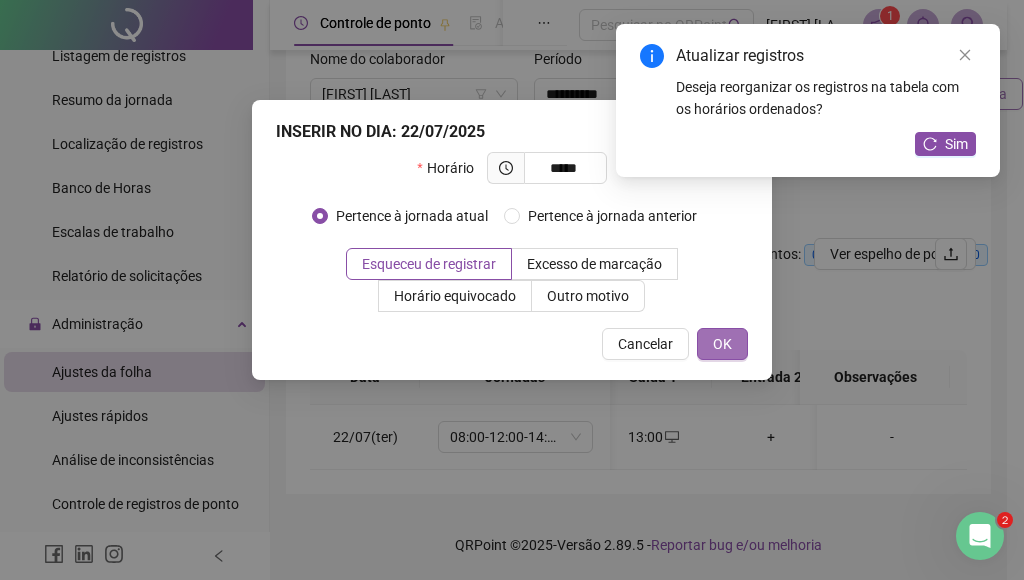 type on "*****" 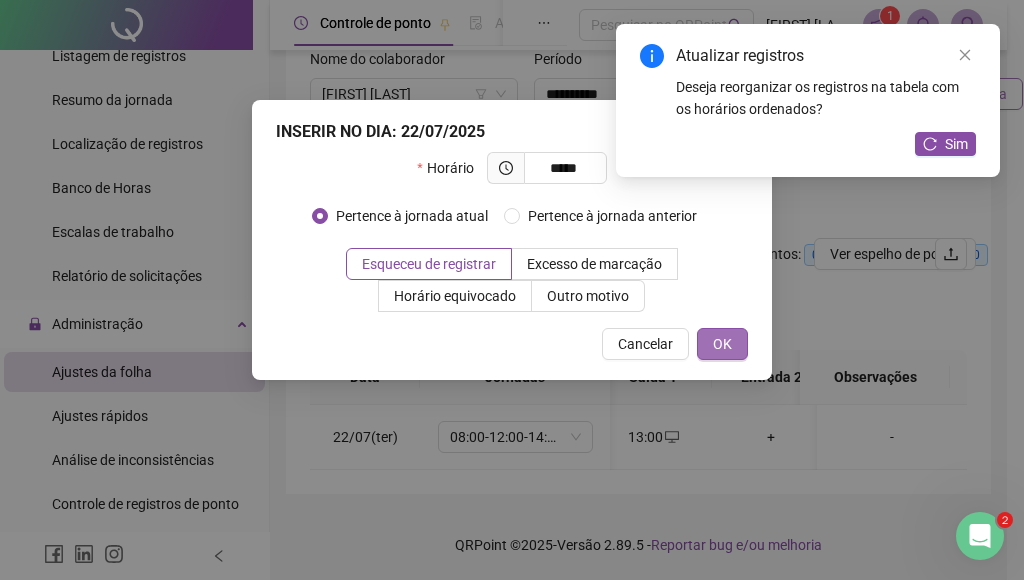 click on "OK" at bounding box center [722, 344] 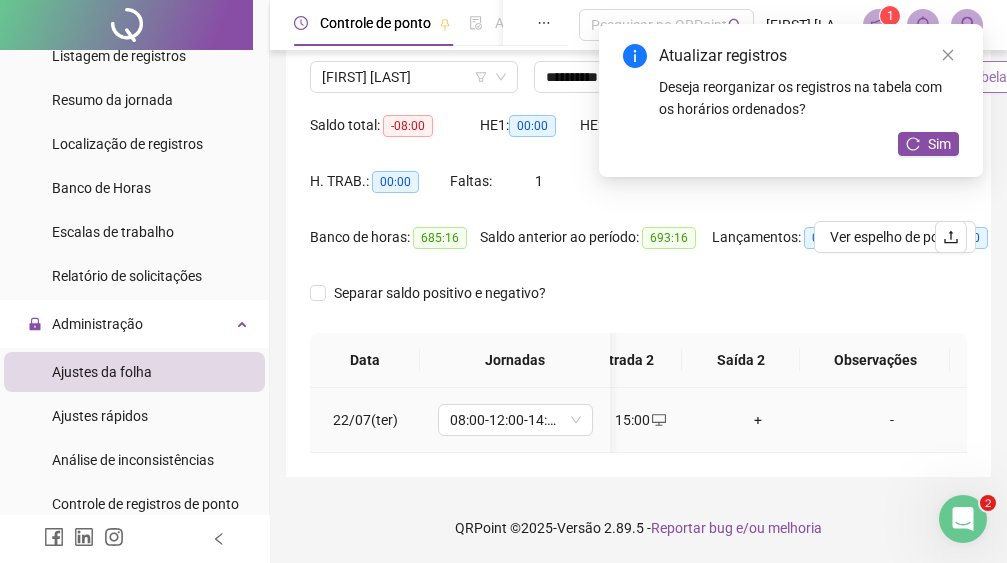 click on "+" at bounding box center [758, 420] 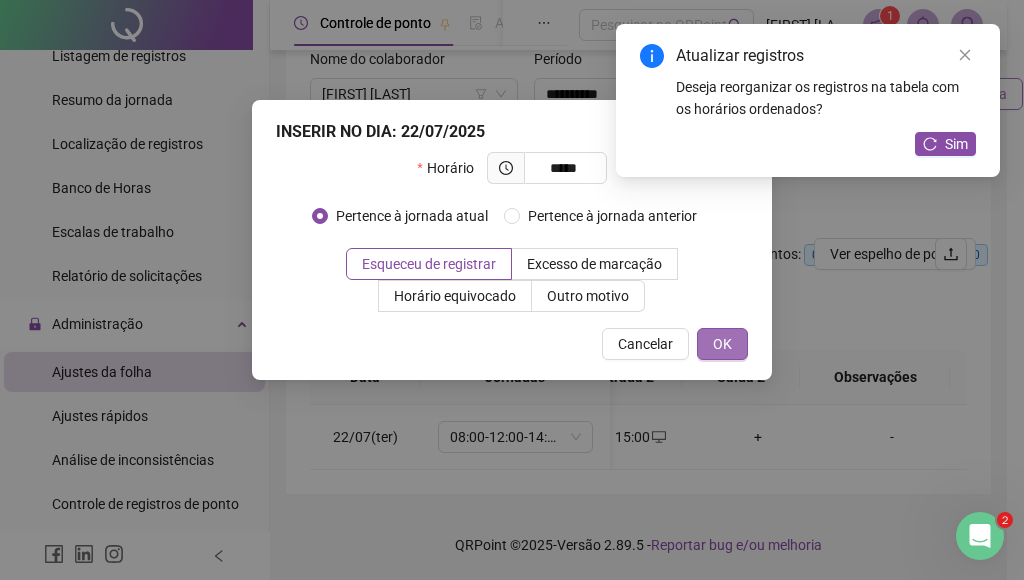 type on "*****" 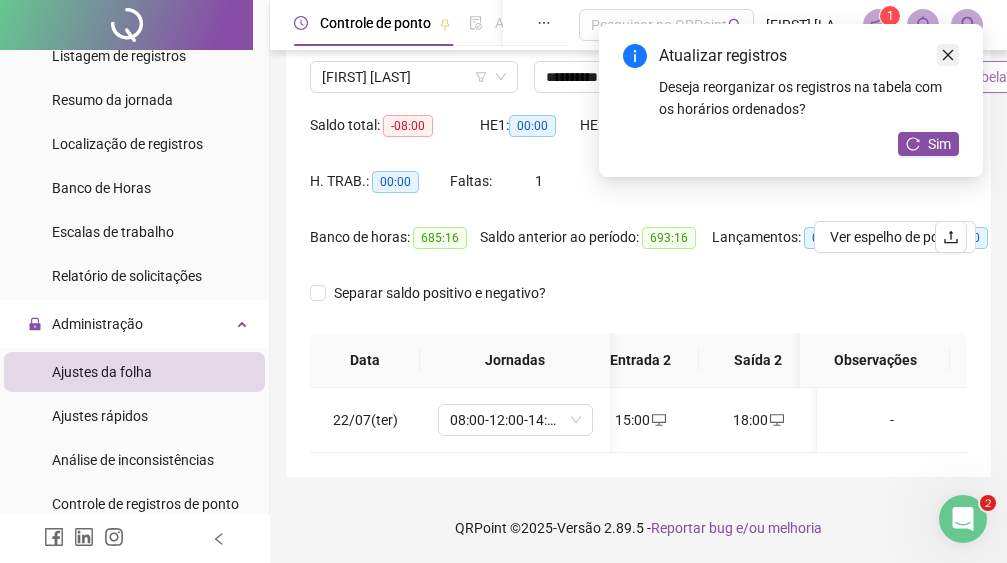 click at bounding box center [948, 55] 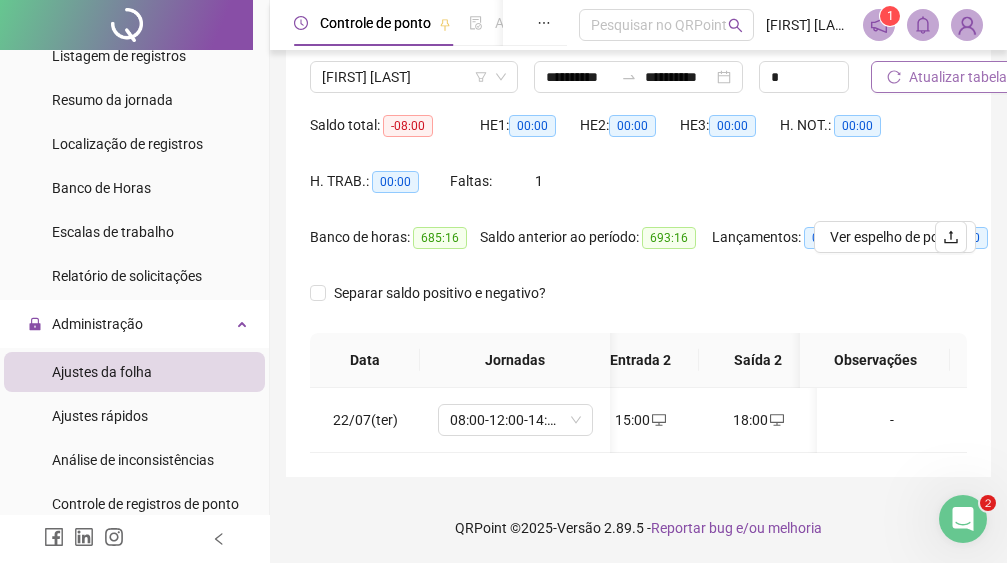 click on "Atualizar tabela" at bounding box center [958, 77] 